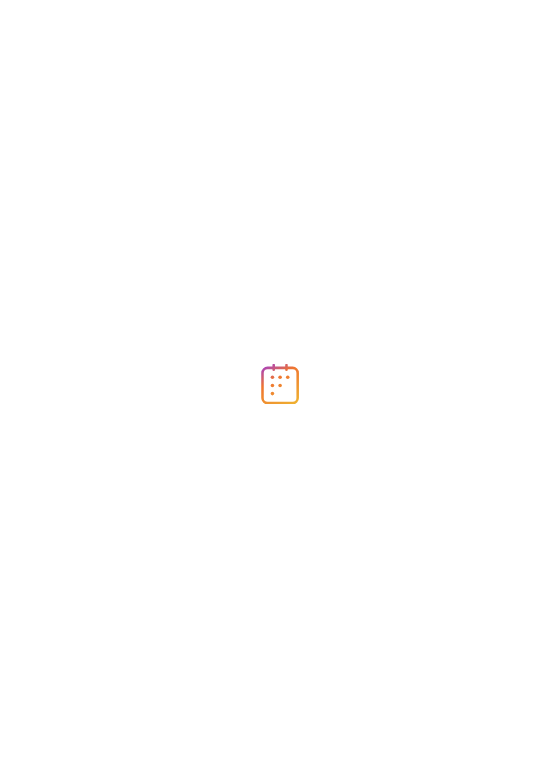 scroll, scrollTop: 0, scrollLeft: 0, axis: both 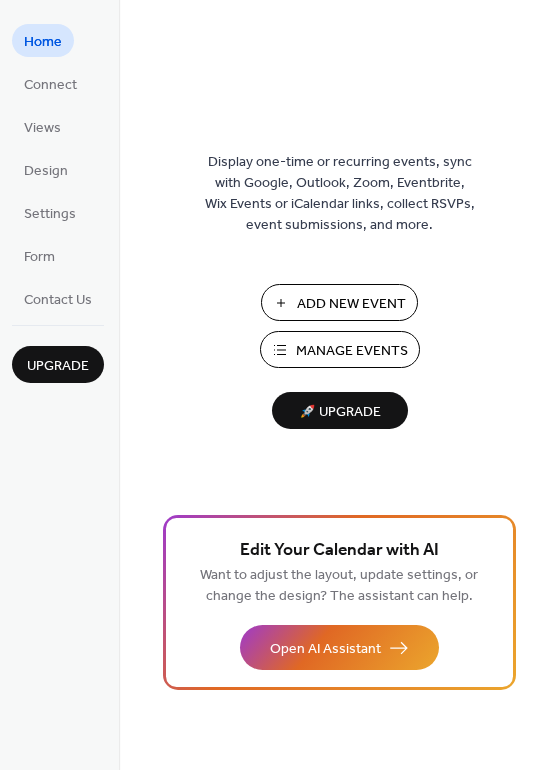click on "Manage Events" at bounding box center [352, 351] 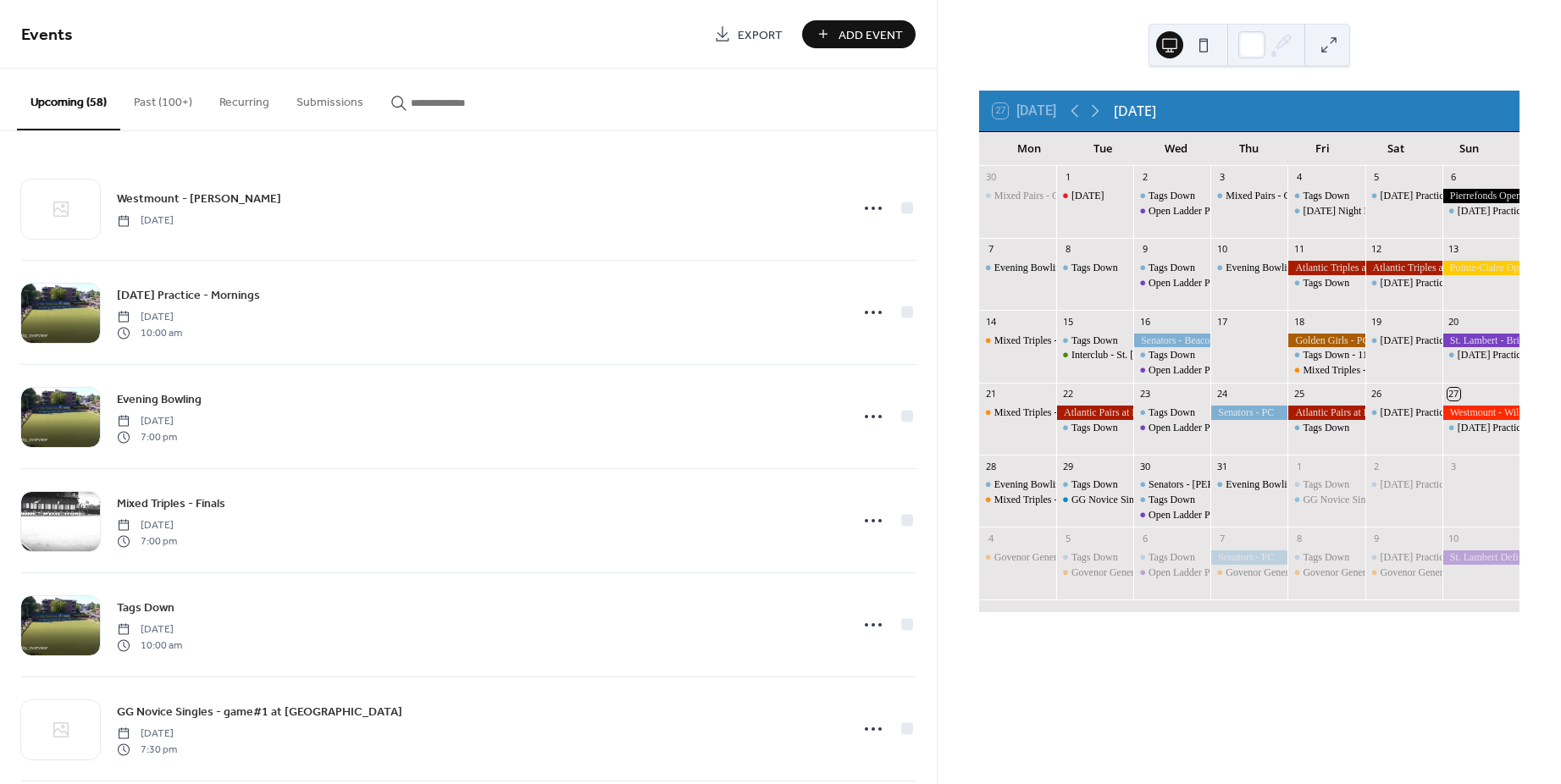 scroll, scrollTop: 0, scrollLeft: 0, axis: both 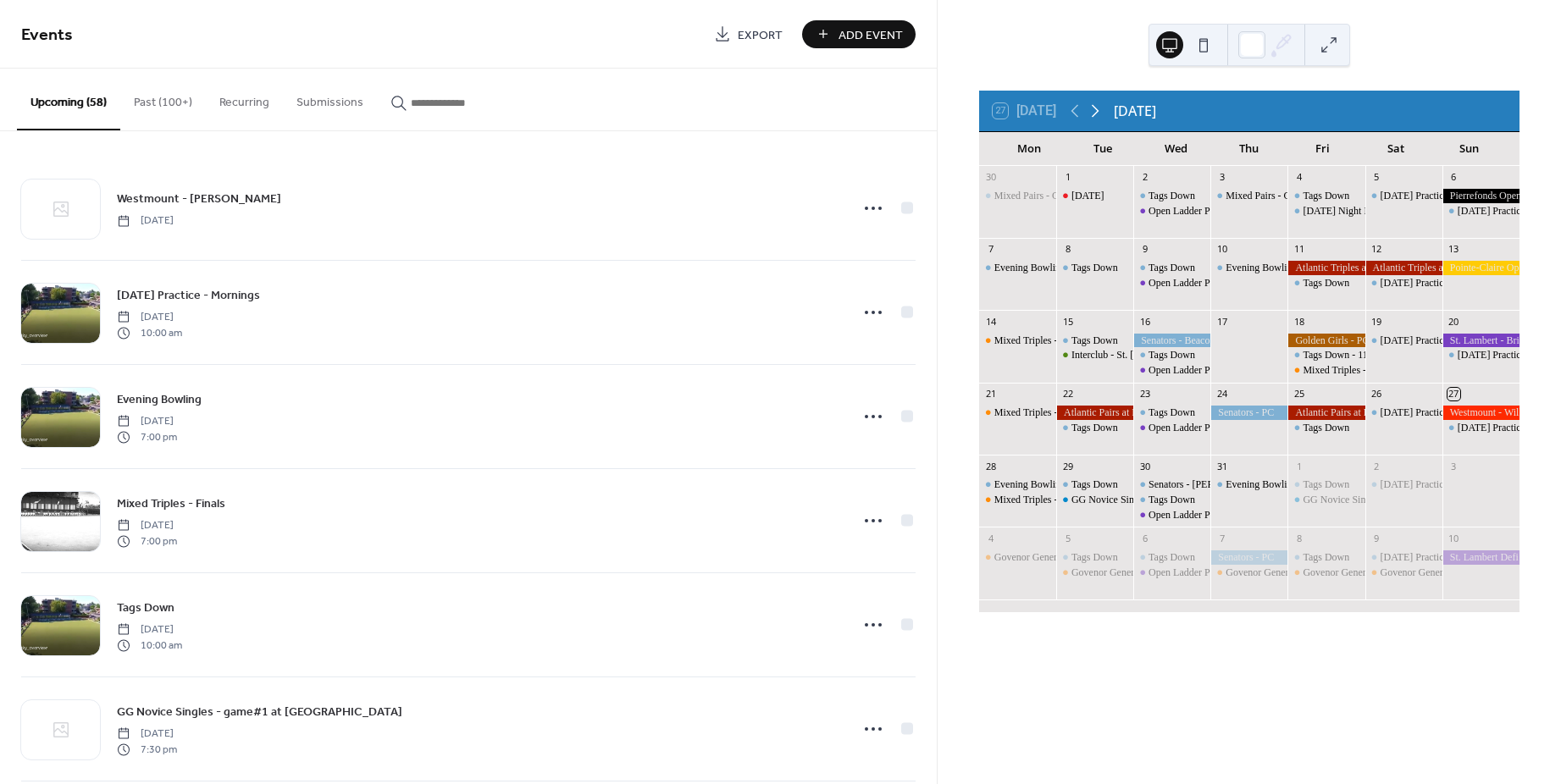 click 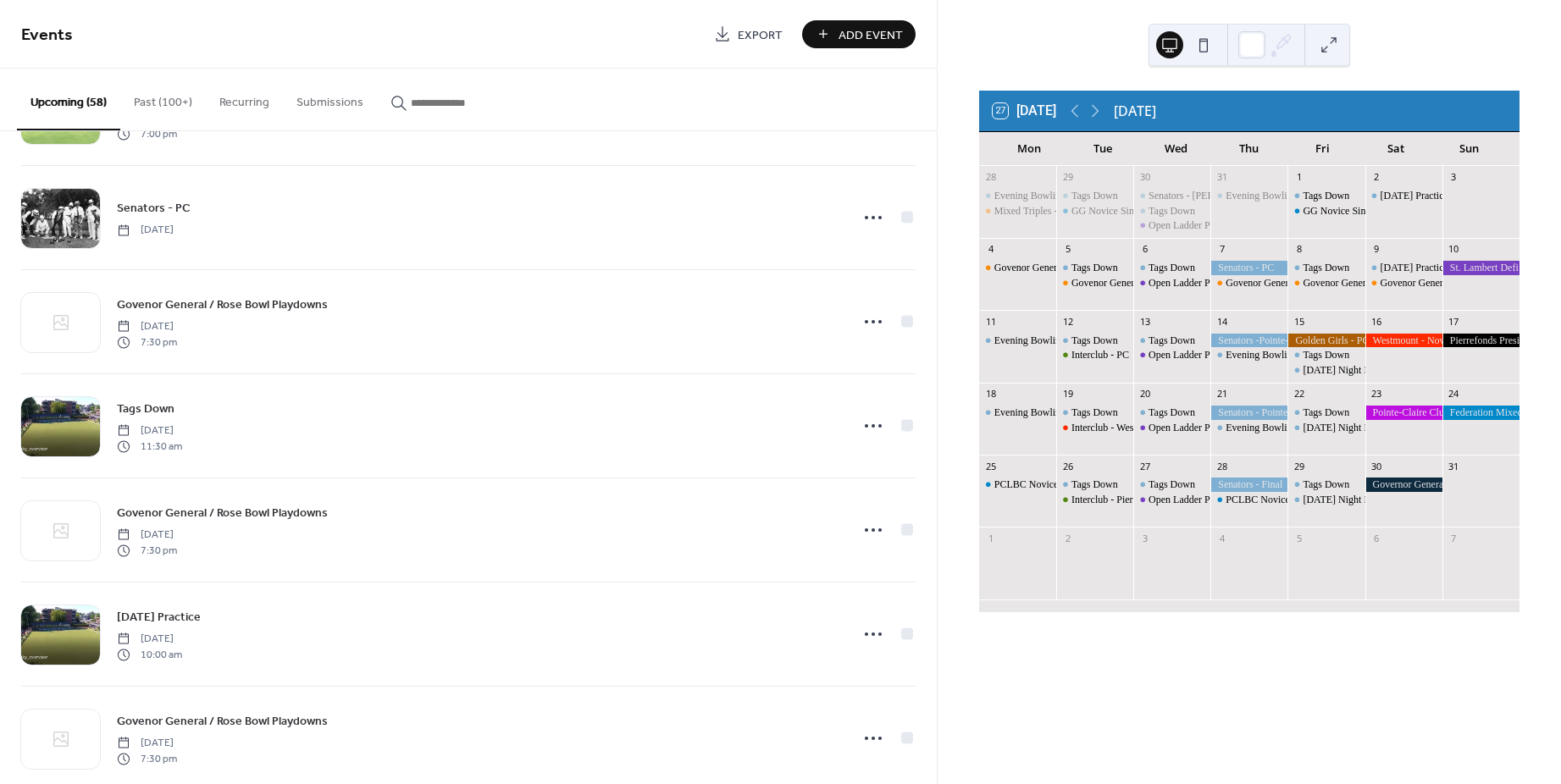 scroll, scrollTop: 1862, scrollLeft: 0, axis: vertical 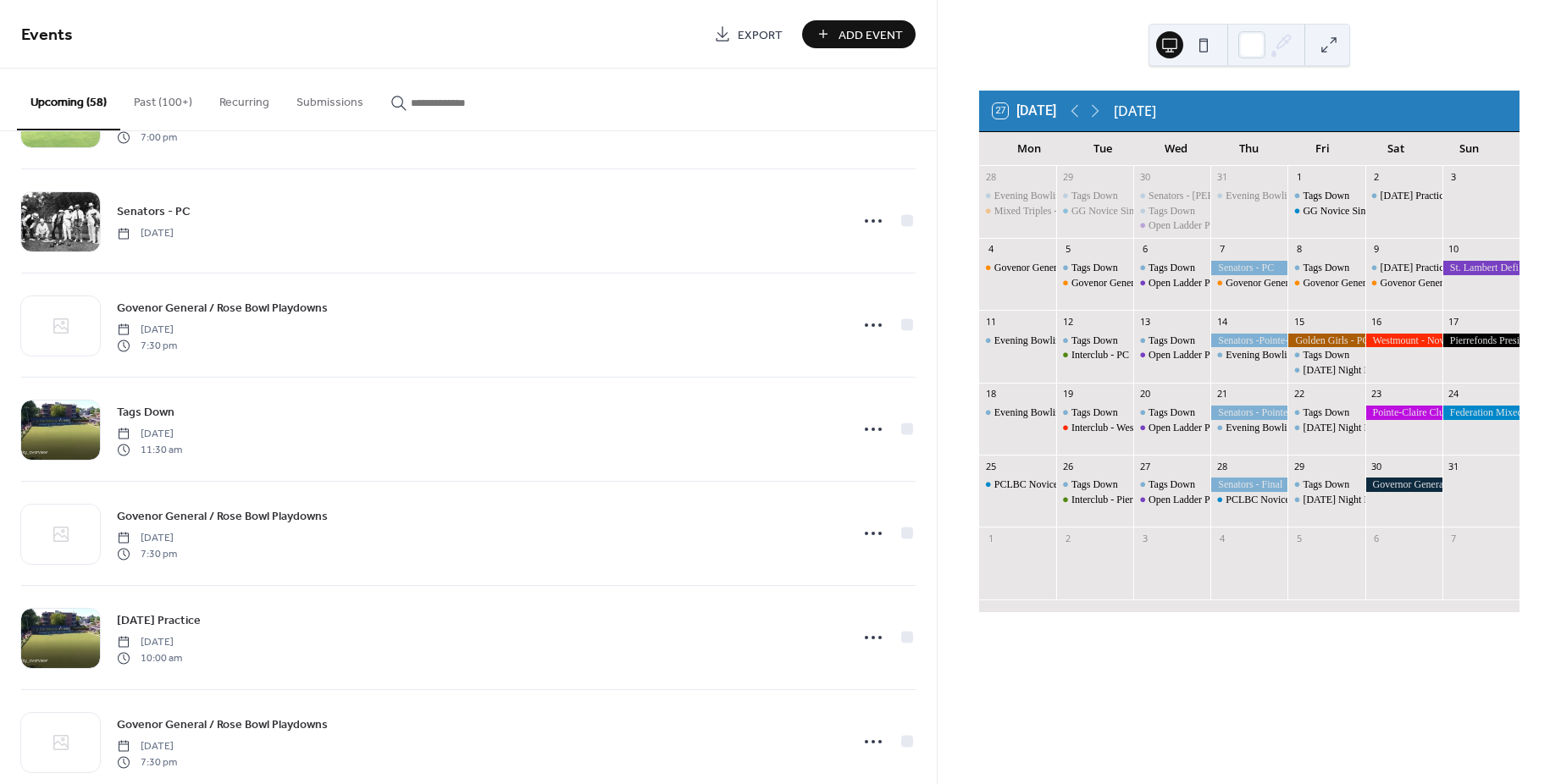 click at bounding box center (462, 102) 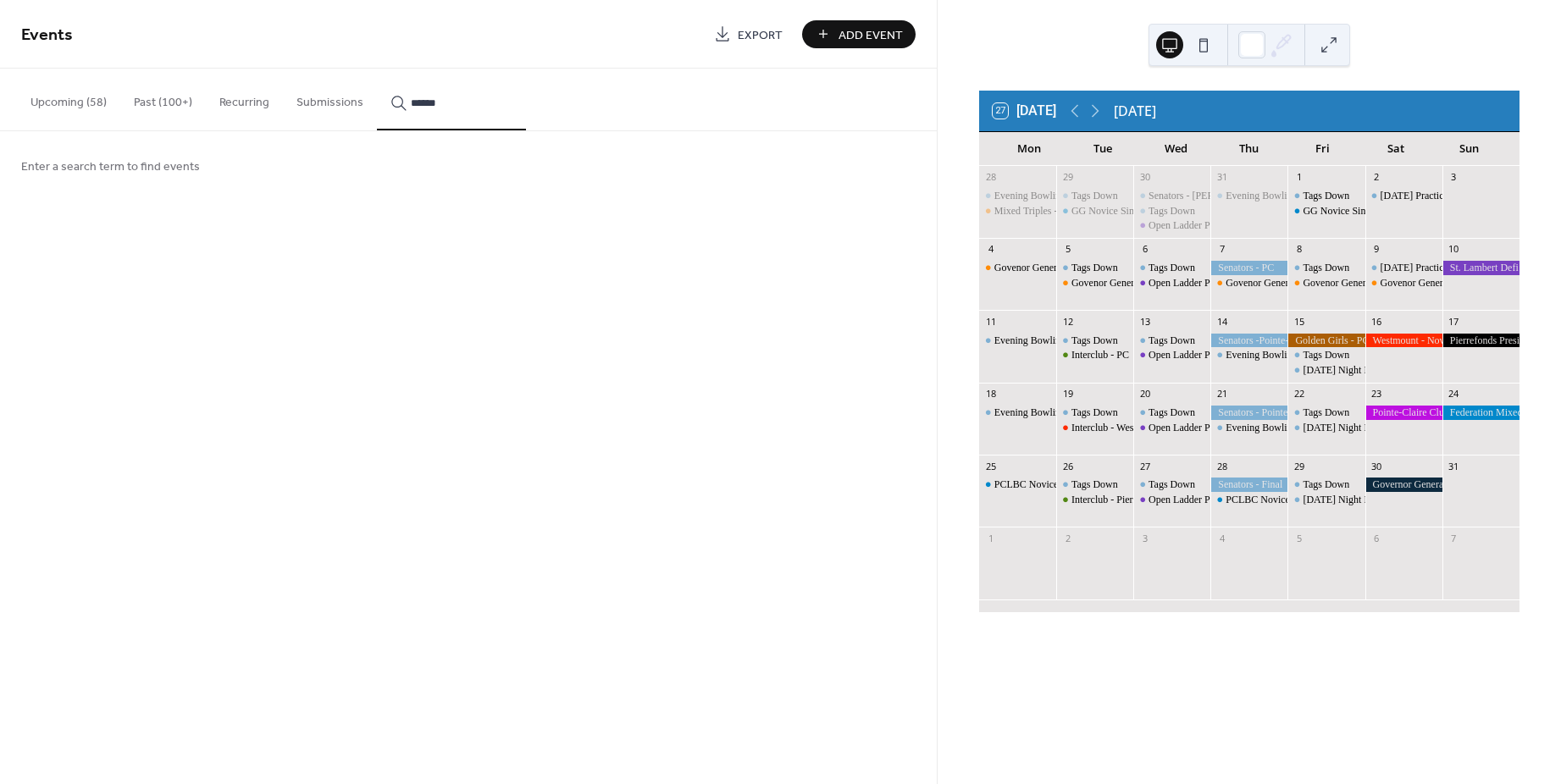 type on "******" 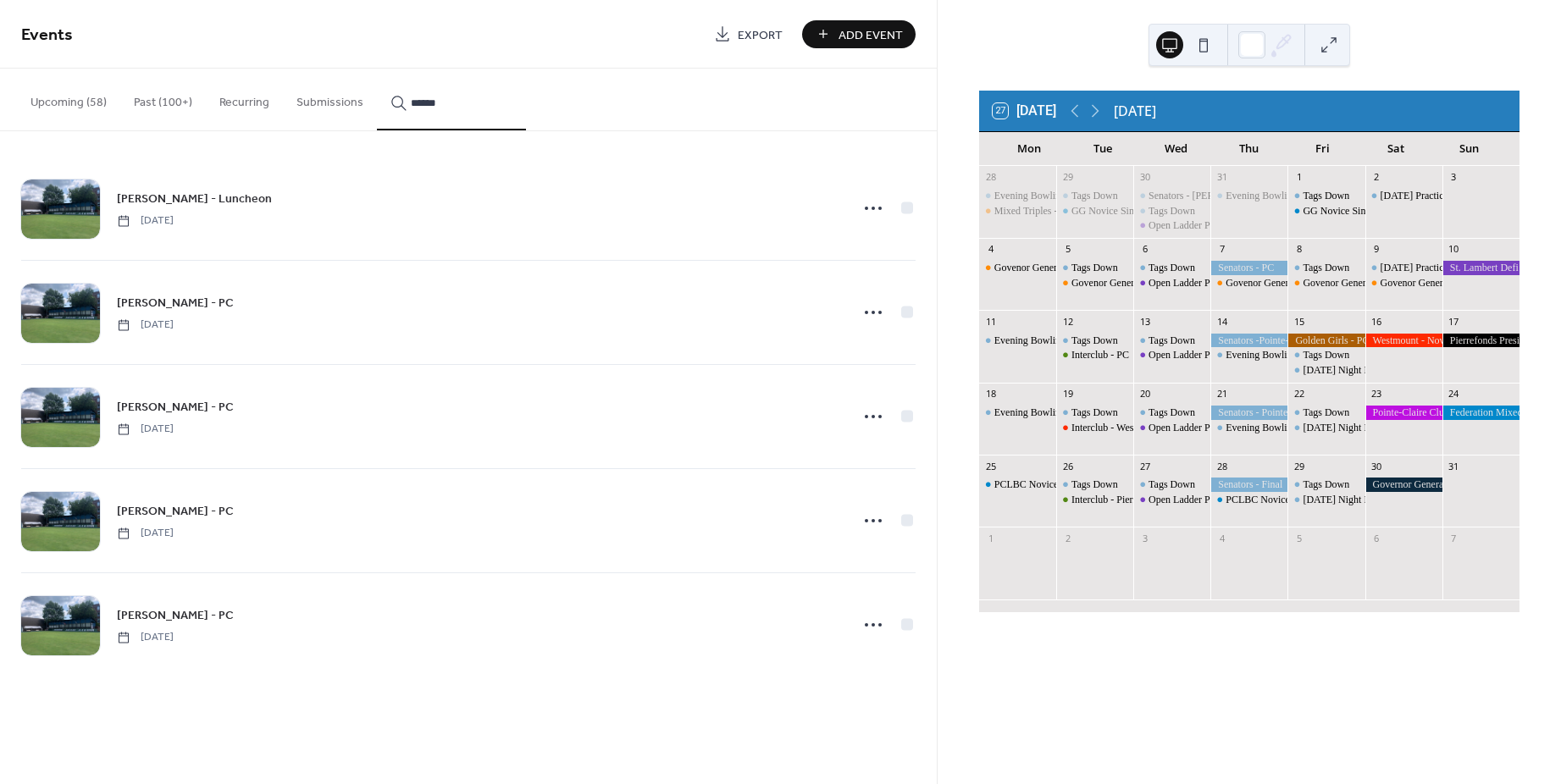 click on "[PERSON_NAME] - PC" at bounding box center [175, 616] 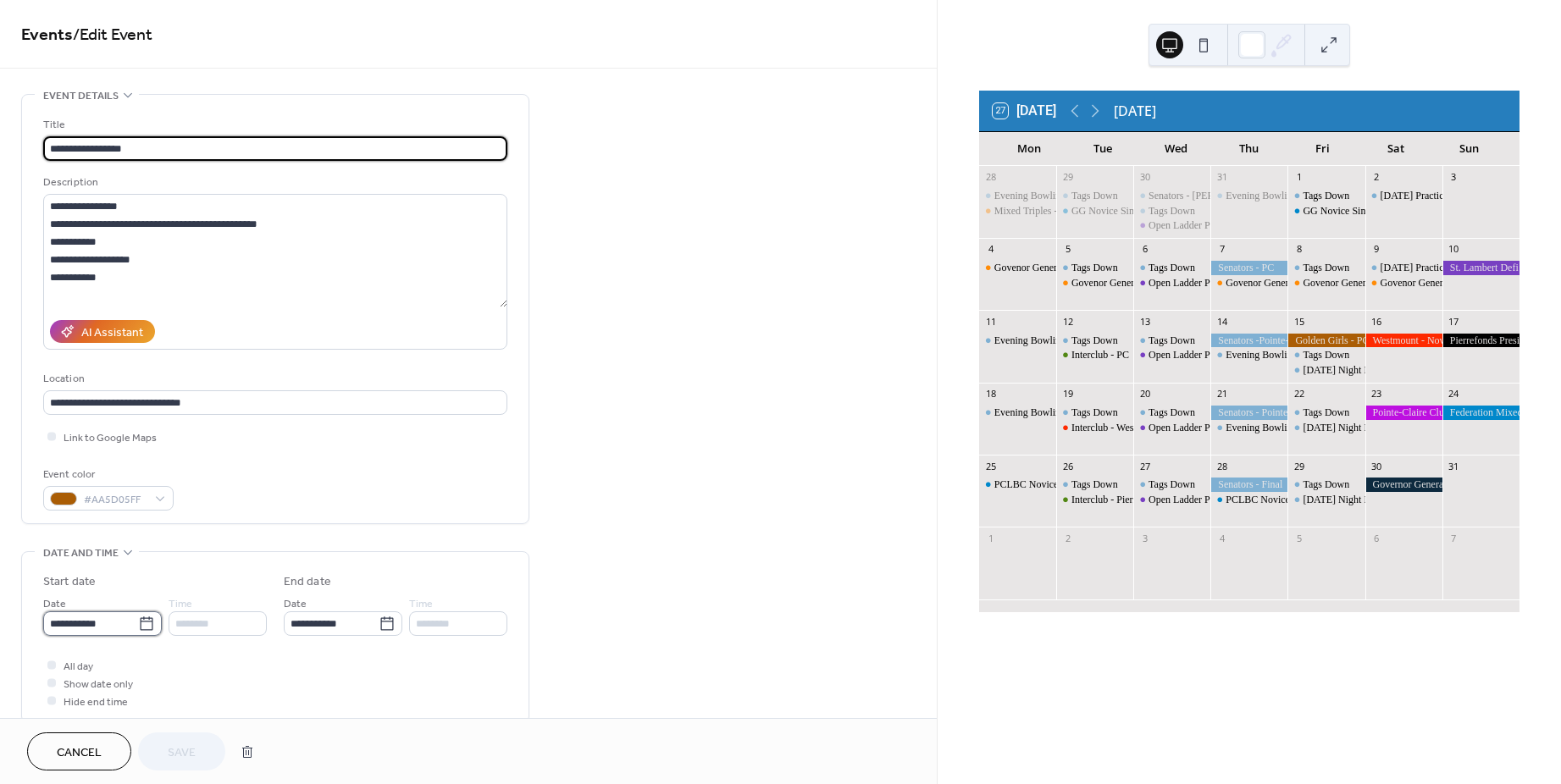click on "**********" at bounding box center (91, 623) 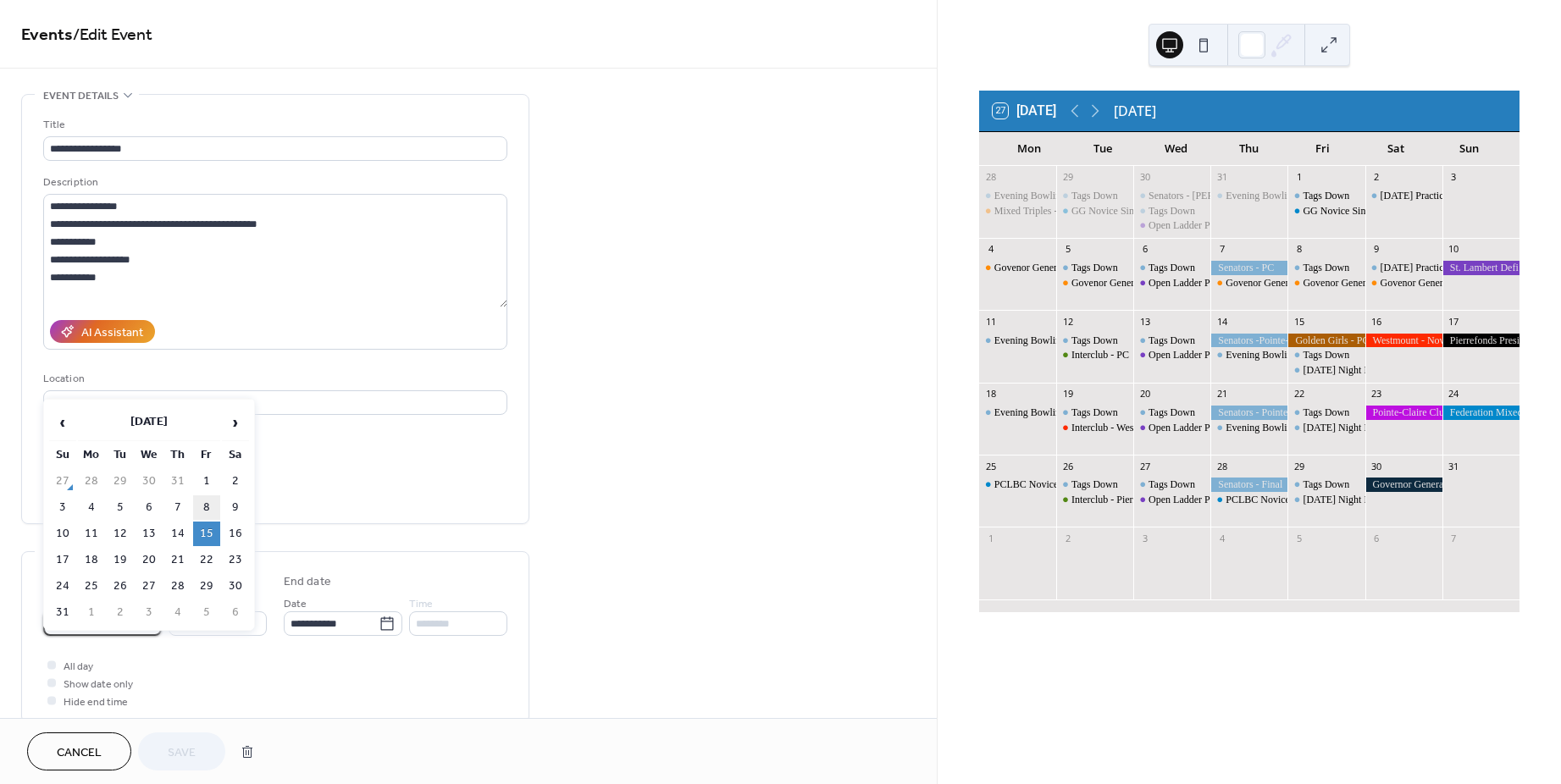 click on "8" at bounding box center [207, 507] 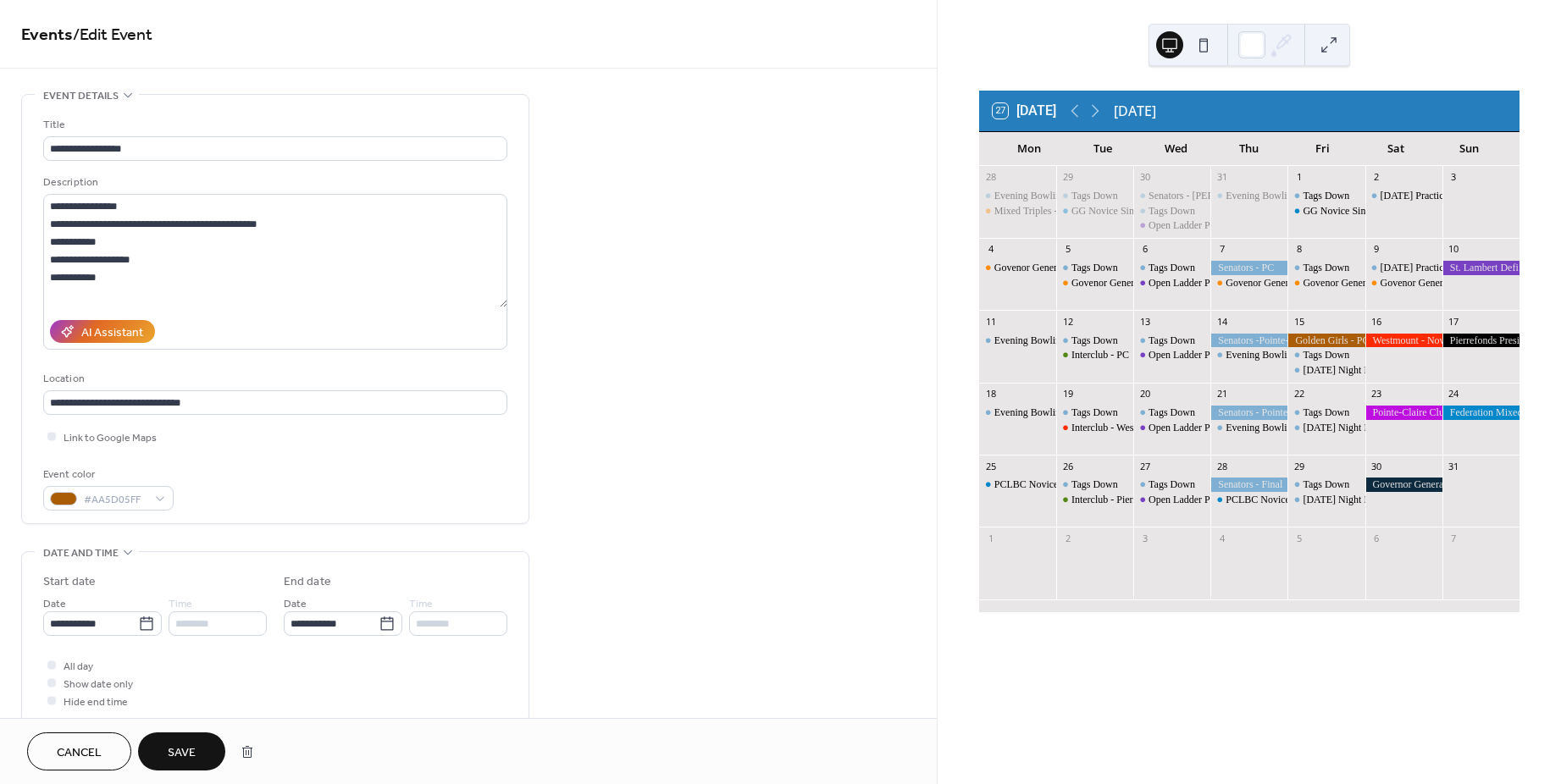 click on "Save" at bounding box center (181, 753) 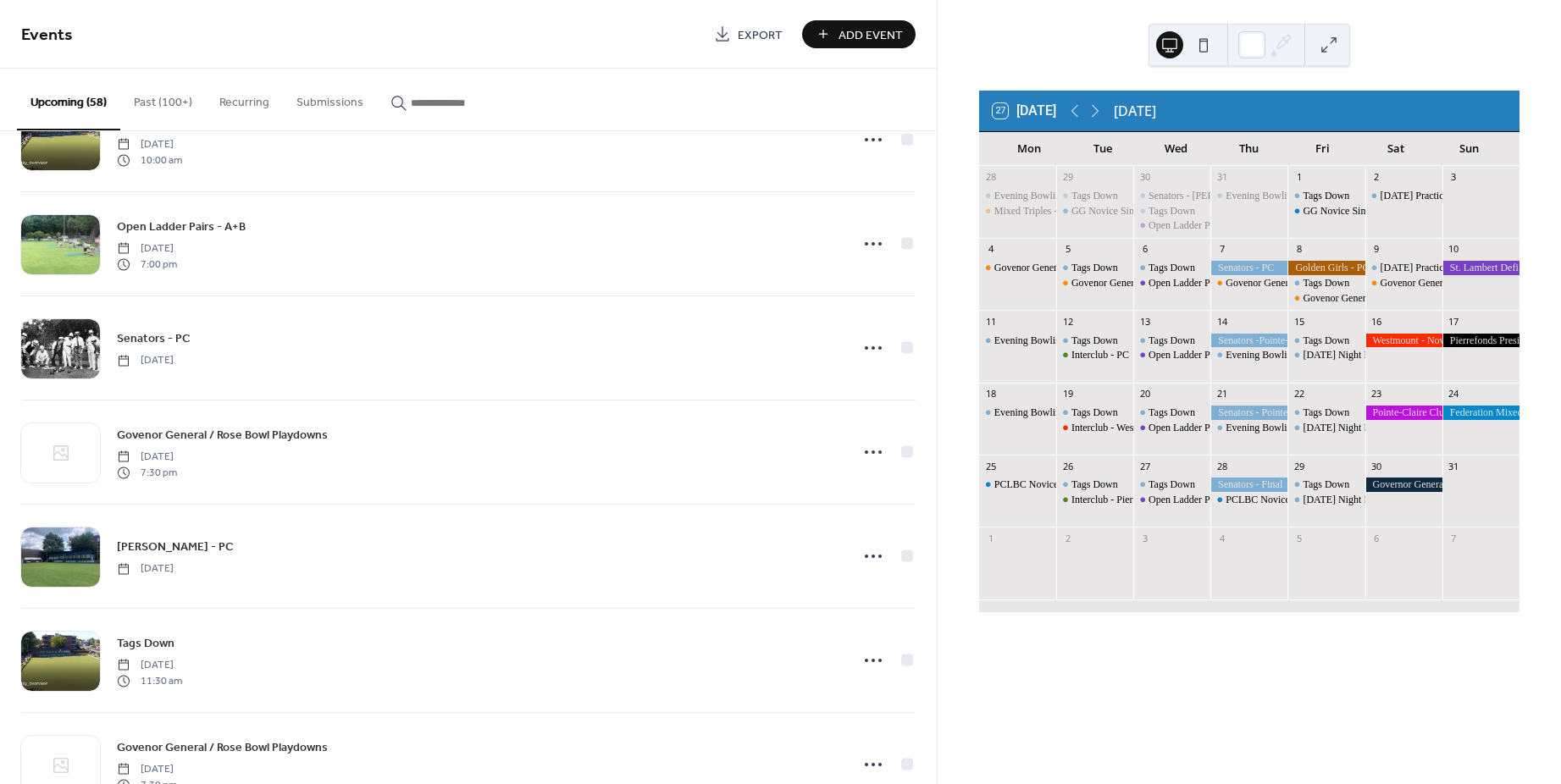 scroll, scrollTop: 1778, scrollLeft: 0, axis: vertical 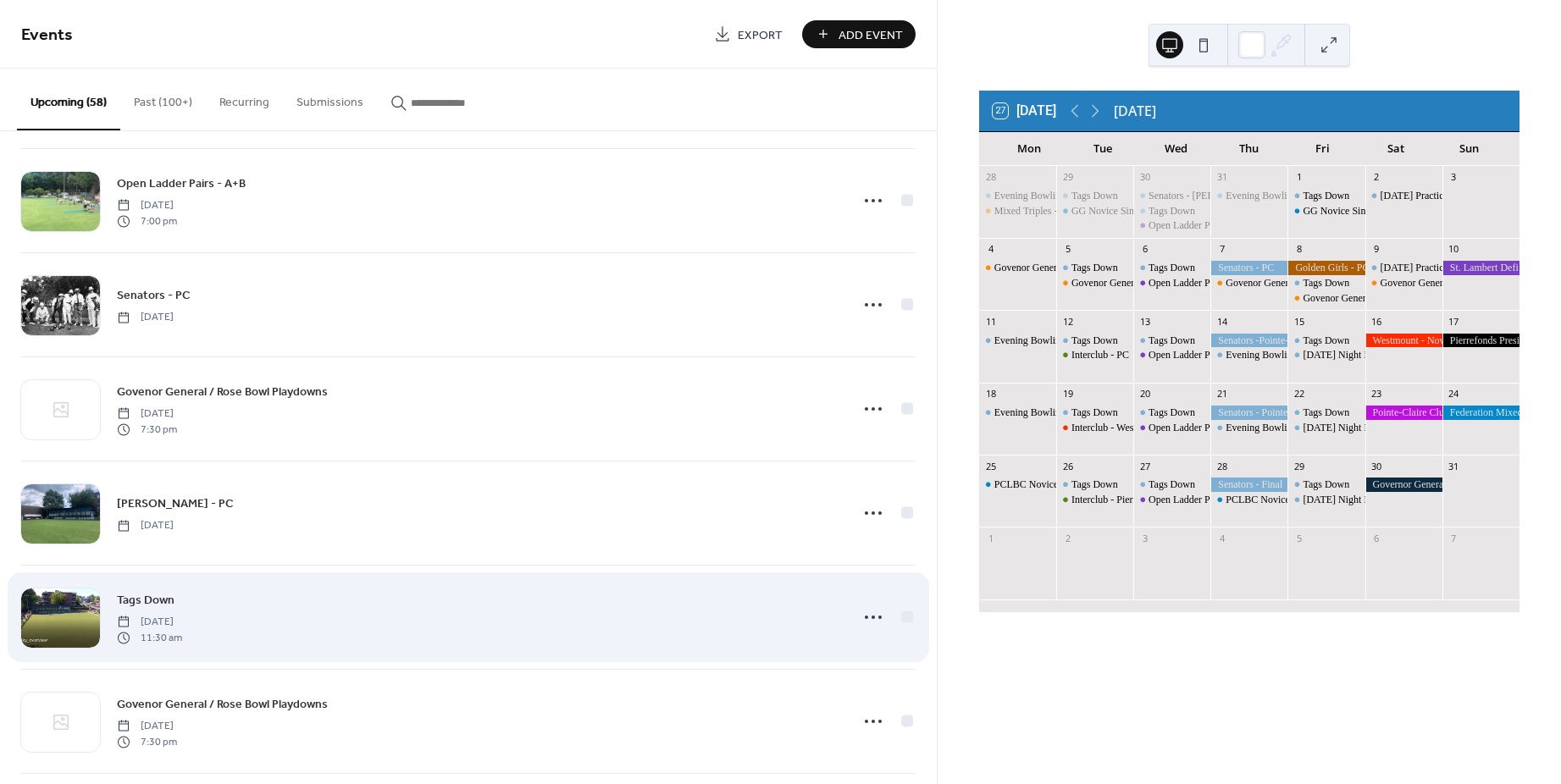 click on "Tags Down" at bounding box center (146, 600) 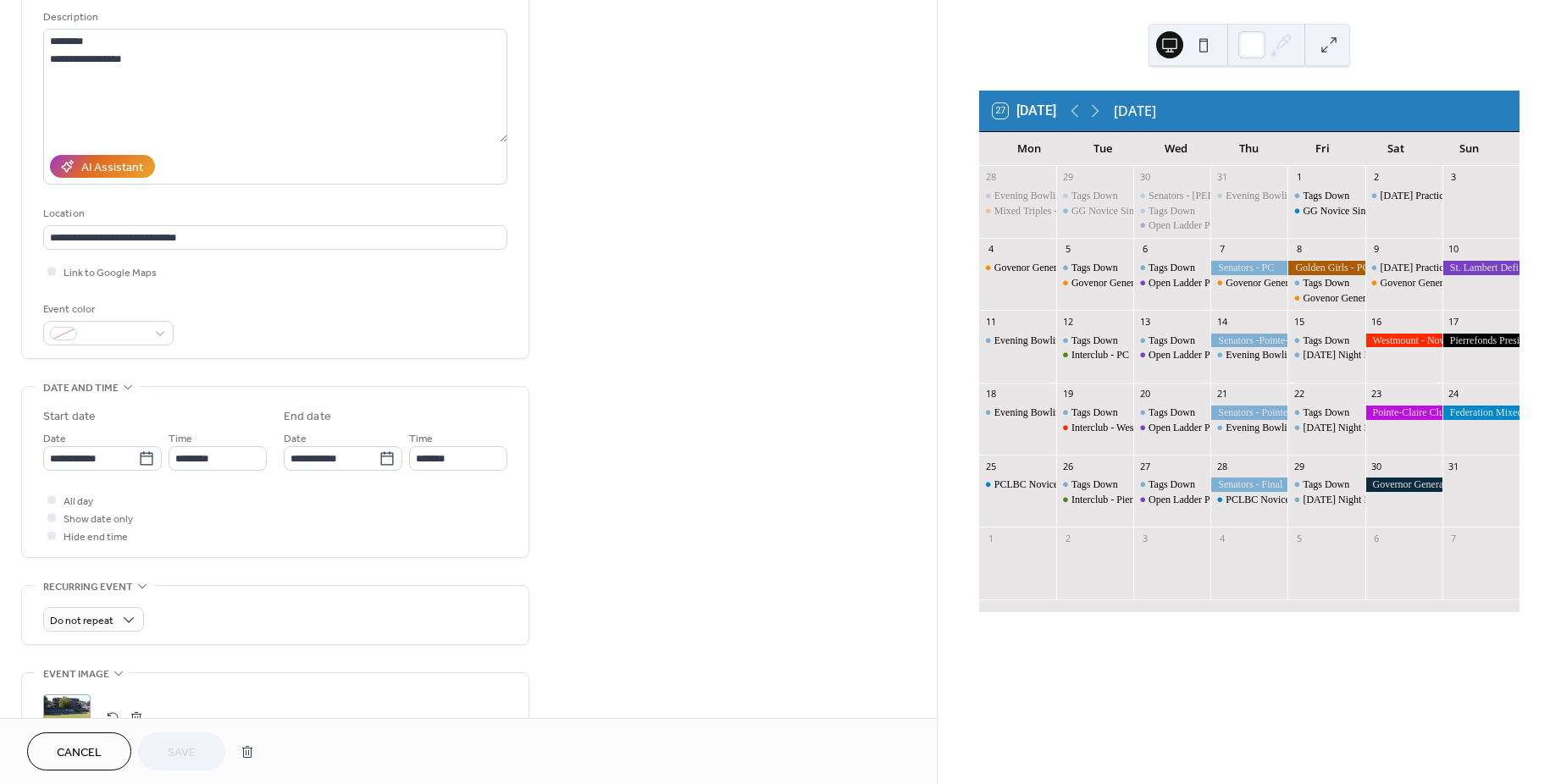 scroll, scrollTop: 169, scrollLeft: 0, axis: vertical 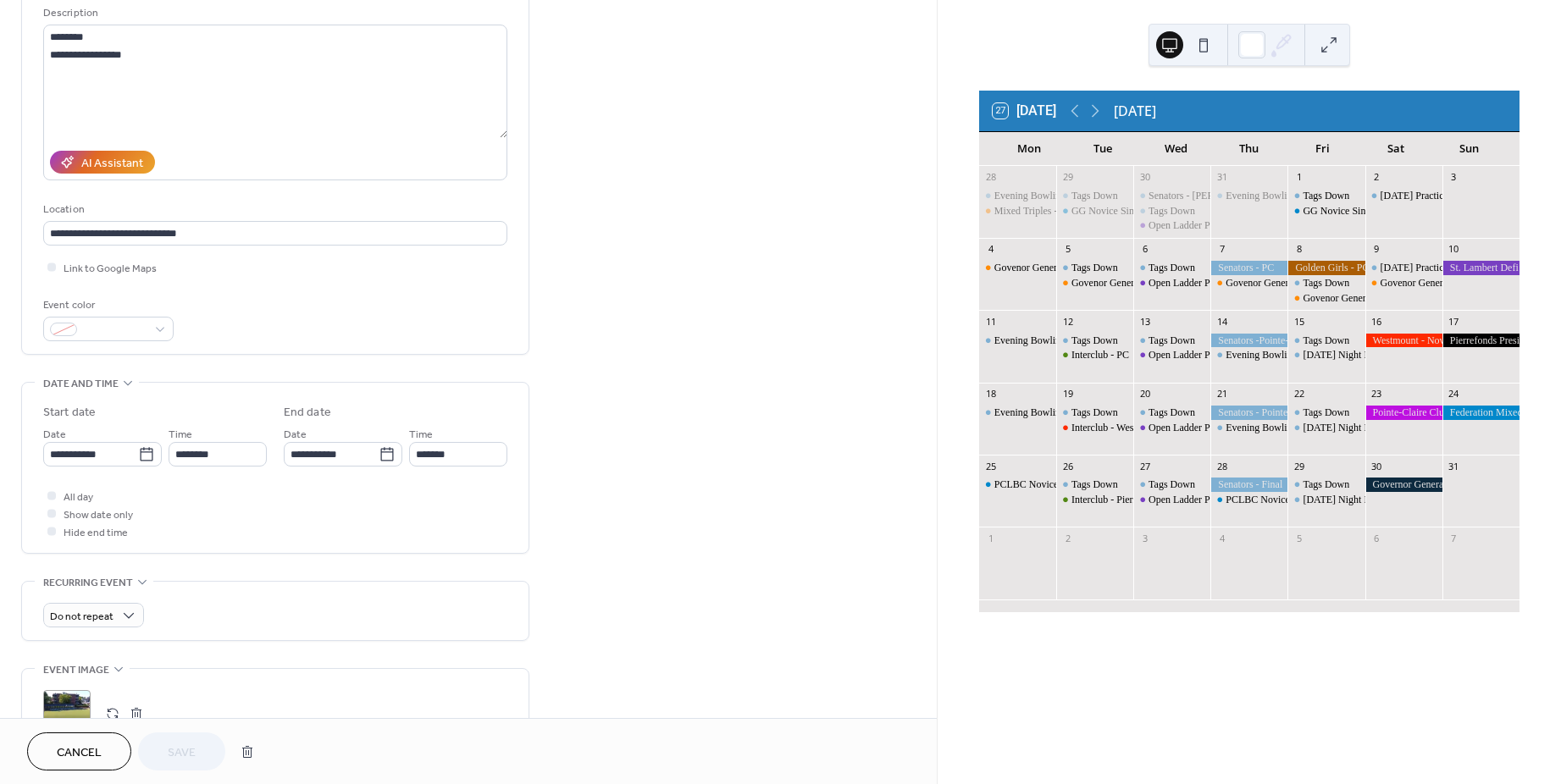 click on "Cancel" at bounding box center [79, 753] 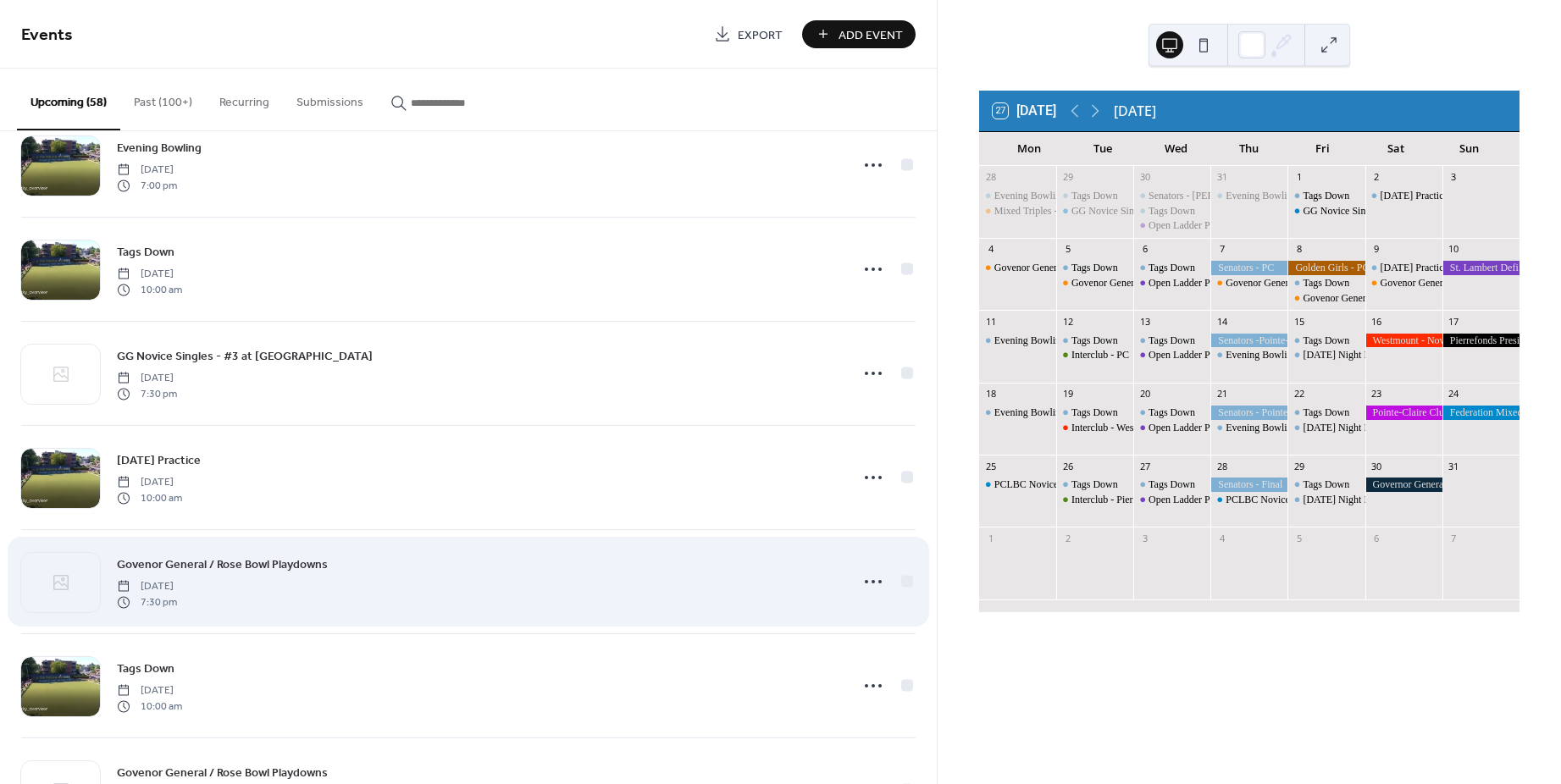 scroll, scrollTop: 1016, scrollLeft: 0, axis: vertical 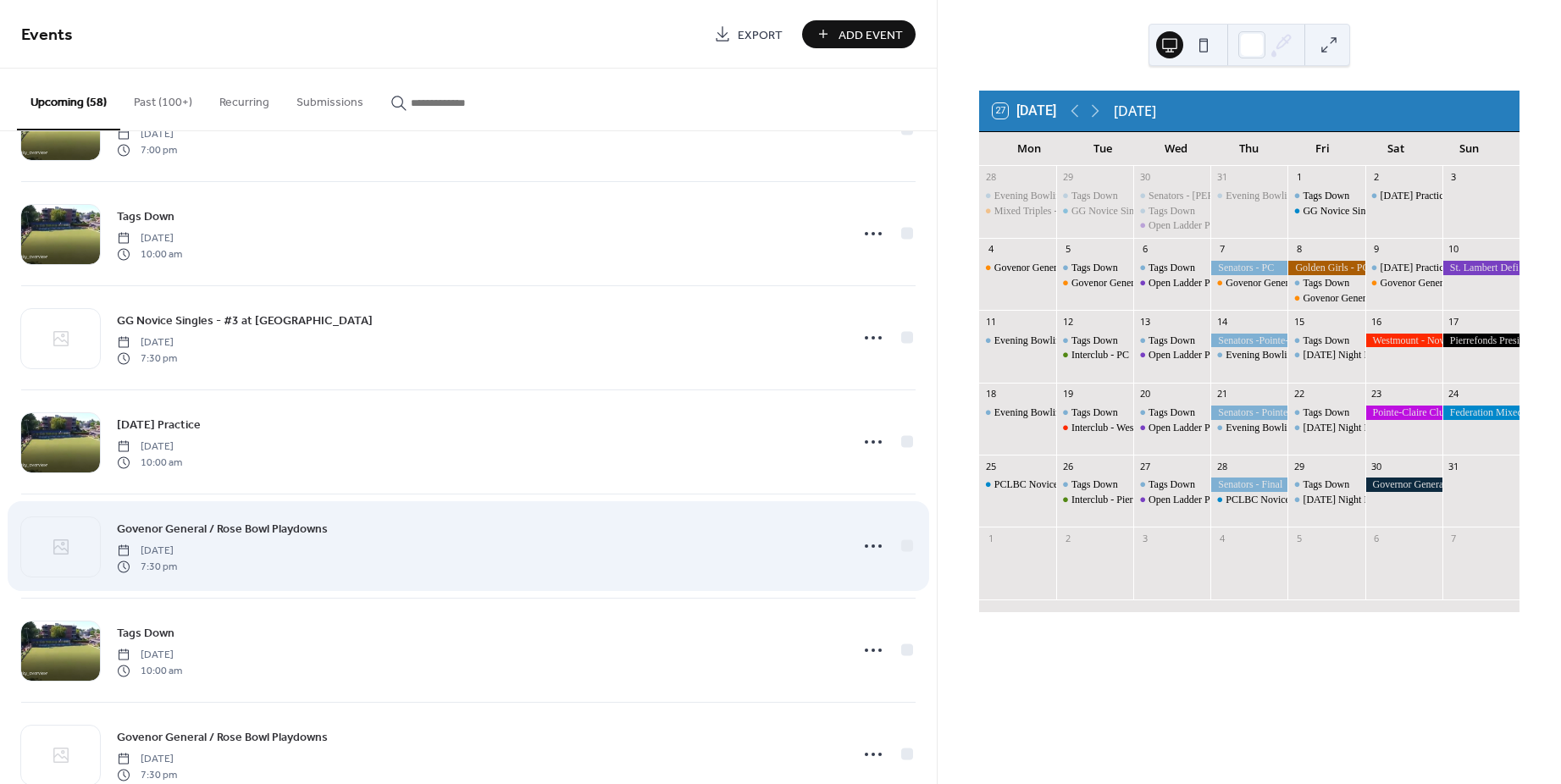 click on "Govenor General / Rose Bowl Playdowns" at bounding box center (222, 529) 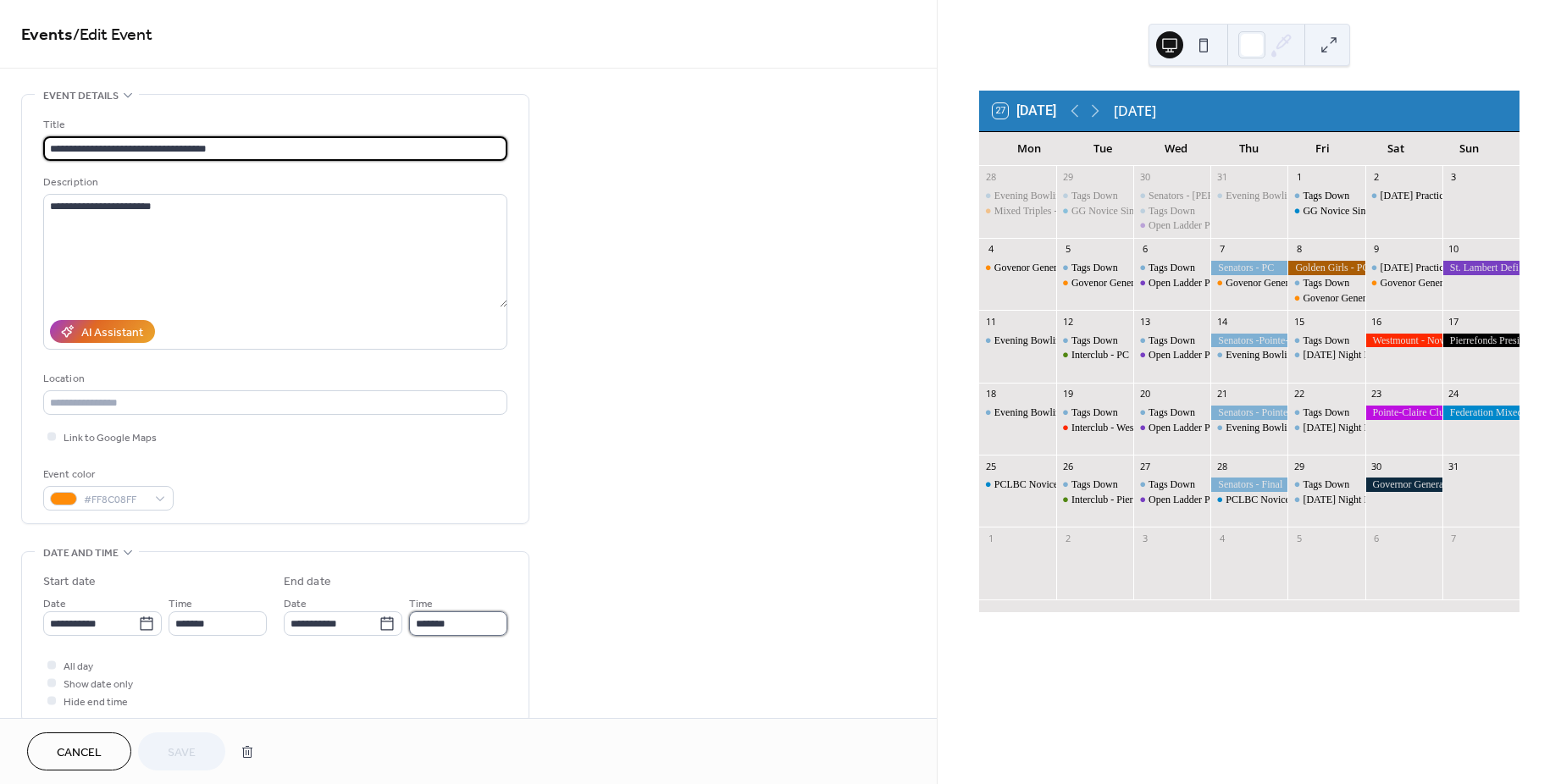 click on "*******" at bounding box center [458, 623] 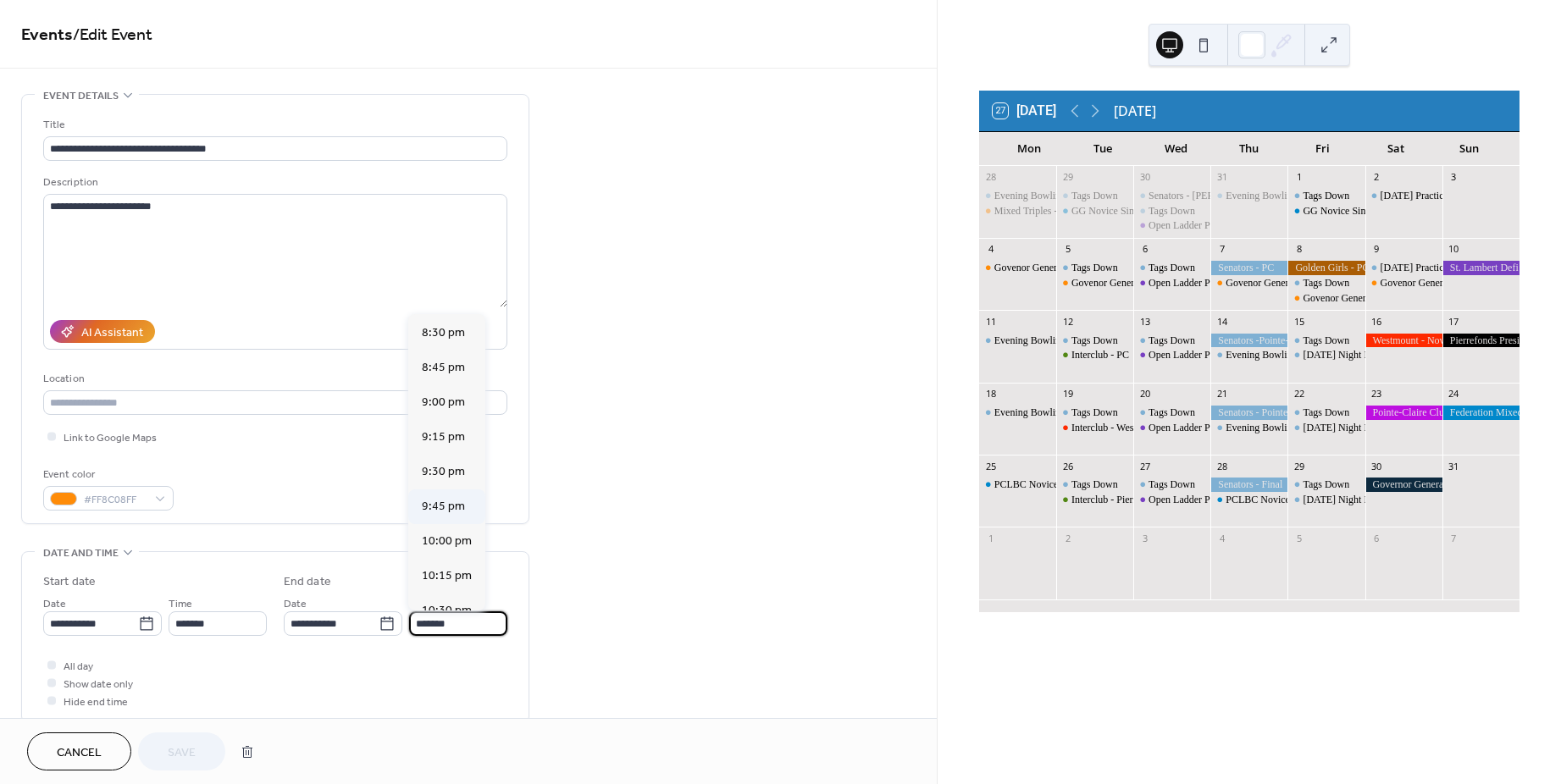 scroll, scrollTop: 169, scrollLeft: 0, axis: vertical 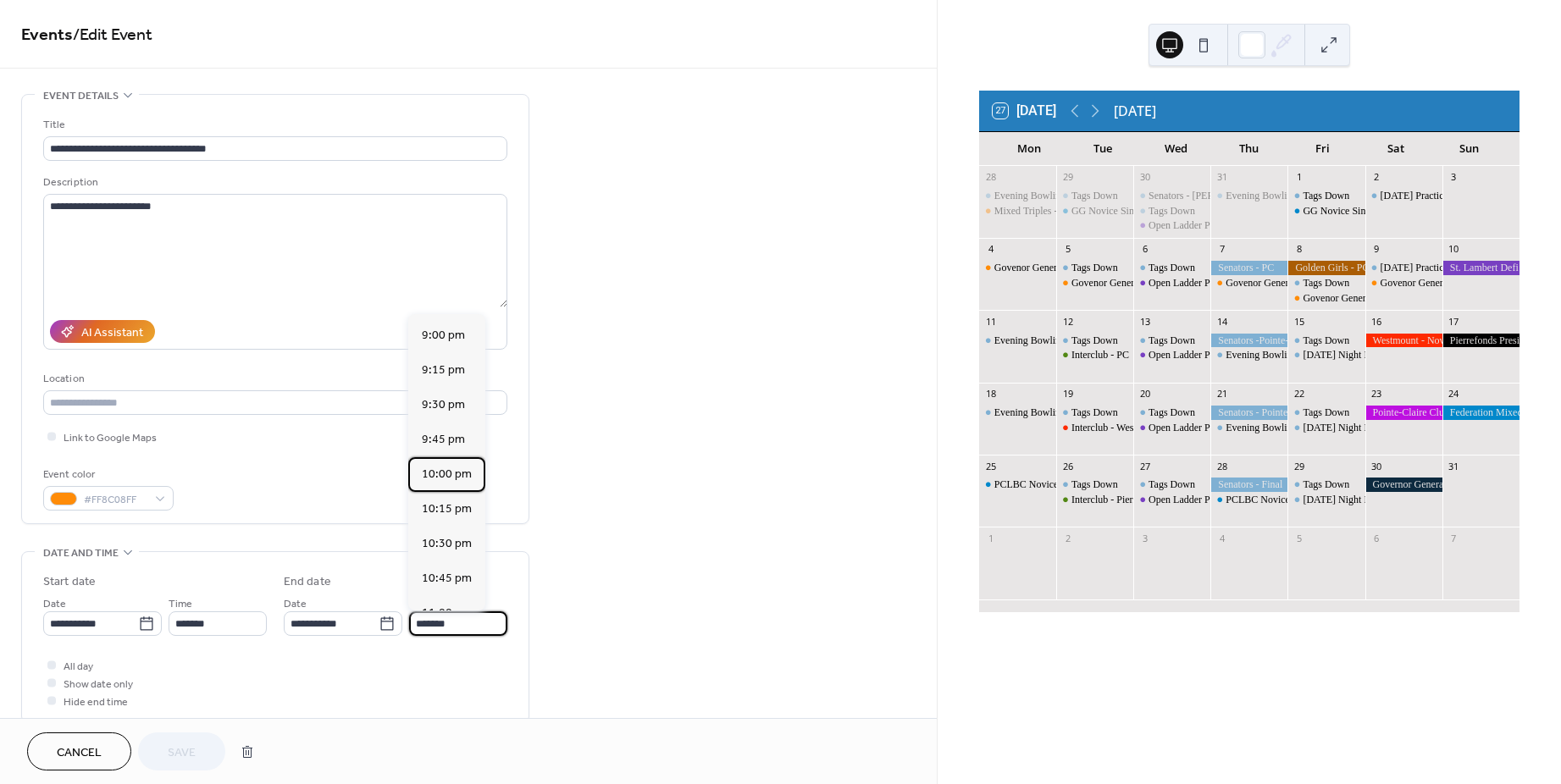 click on "10:00 pm" at bounding box center [446, 474] 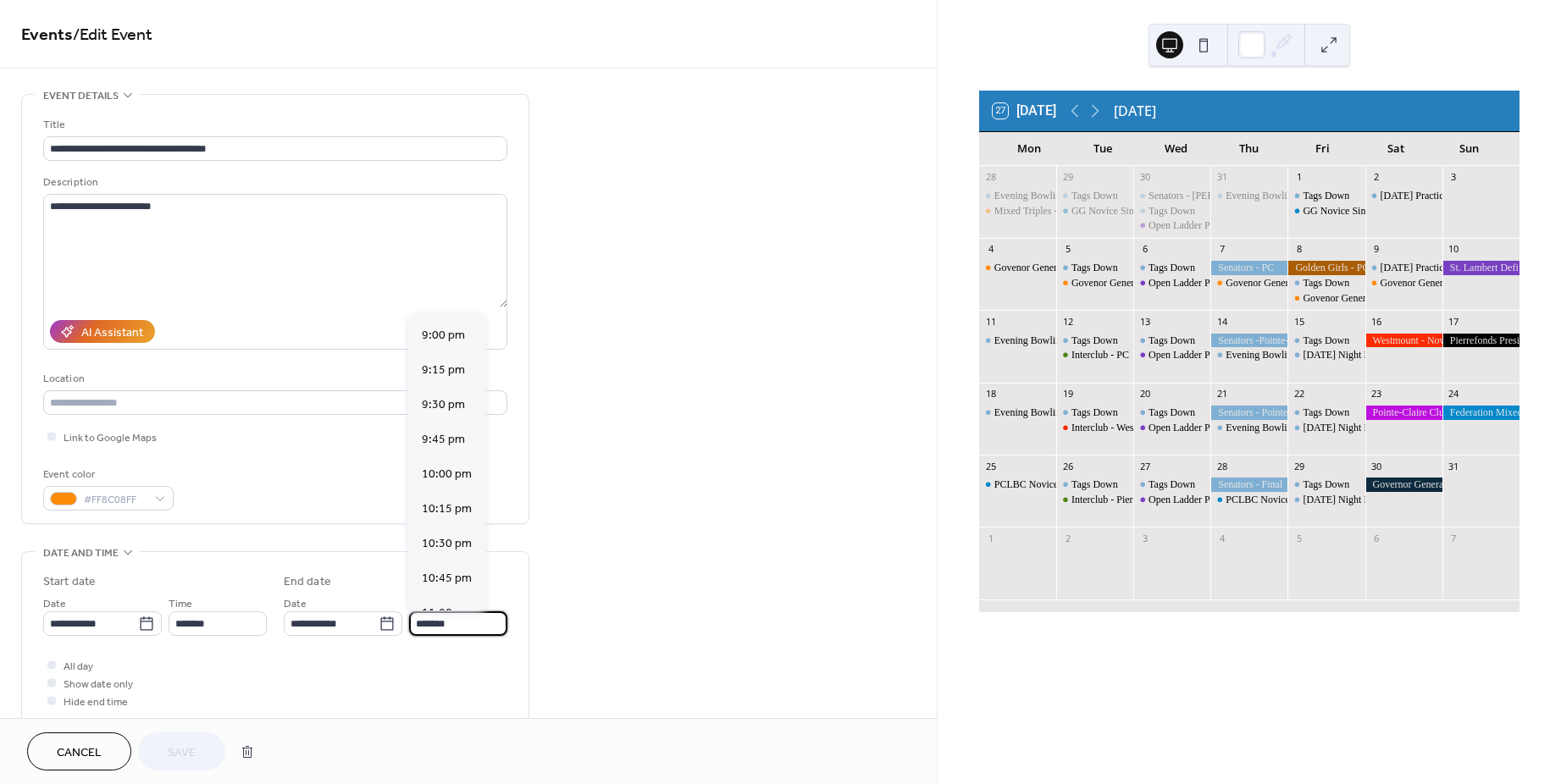 type on "********" 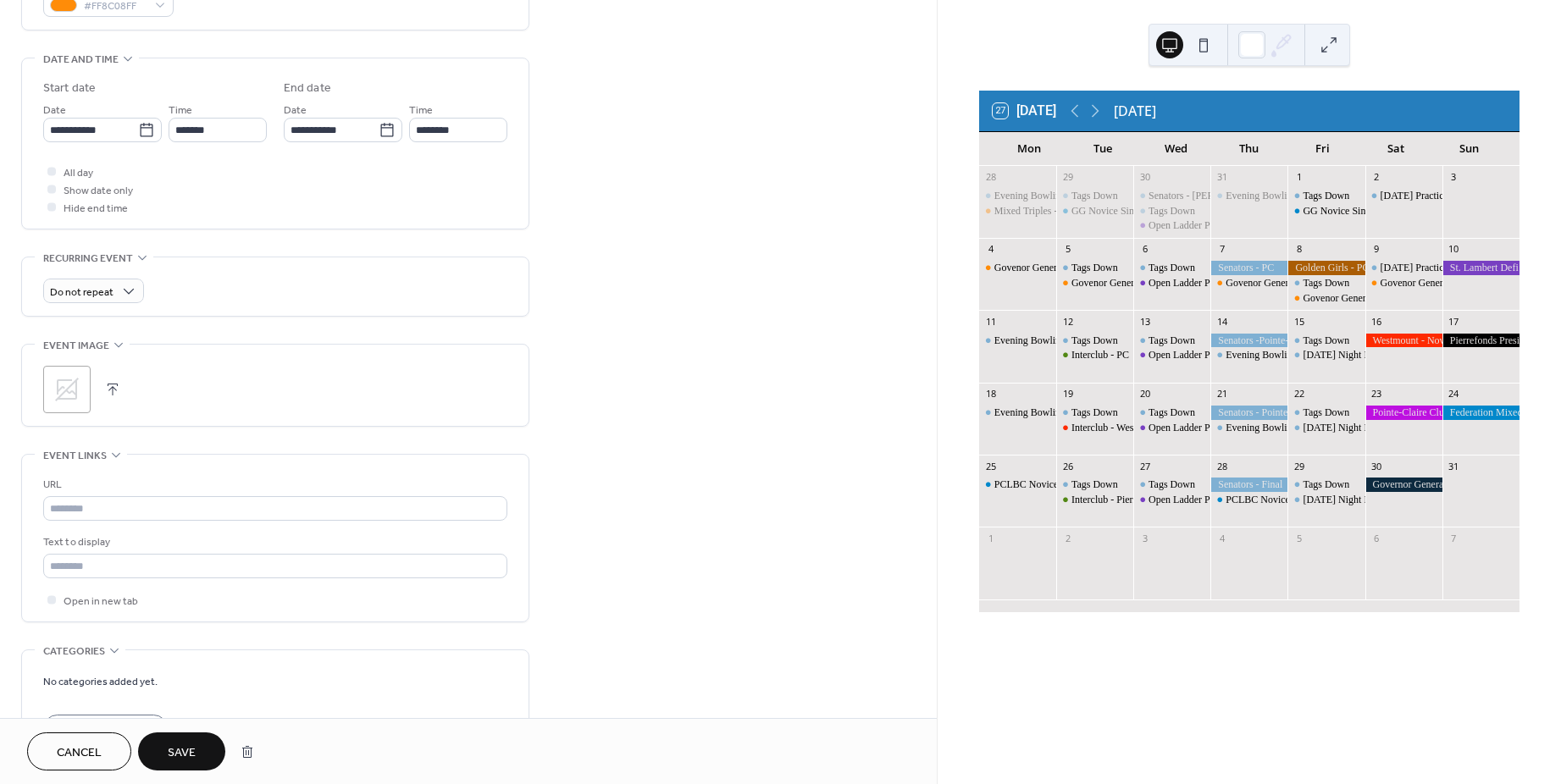 scroll, scrollTop: 508, scrollLeft: 0, axis: vertical 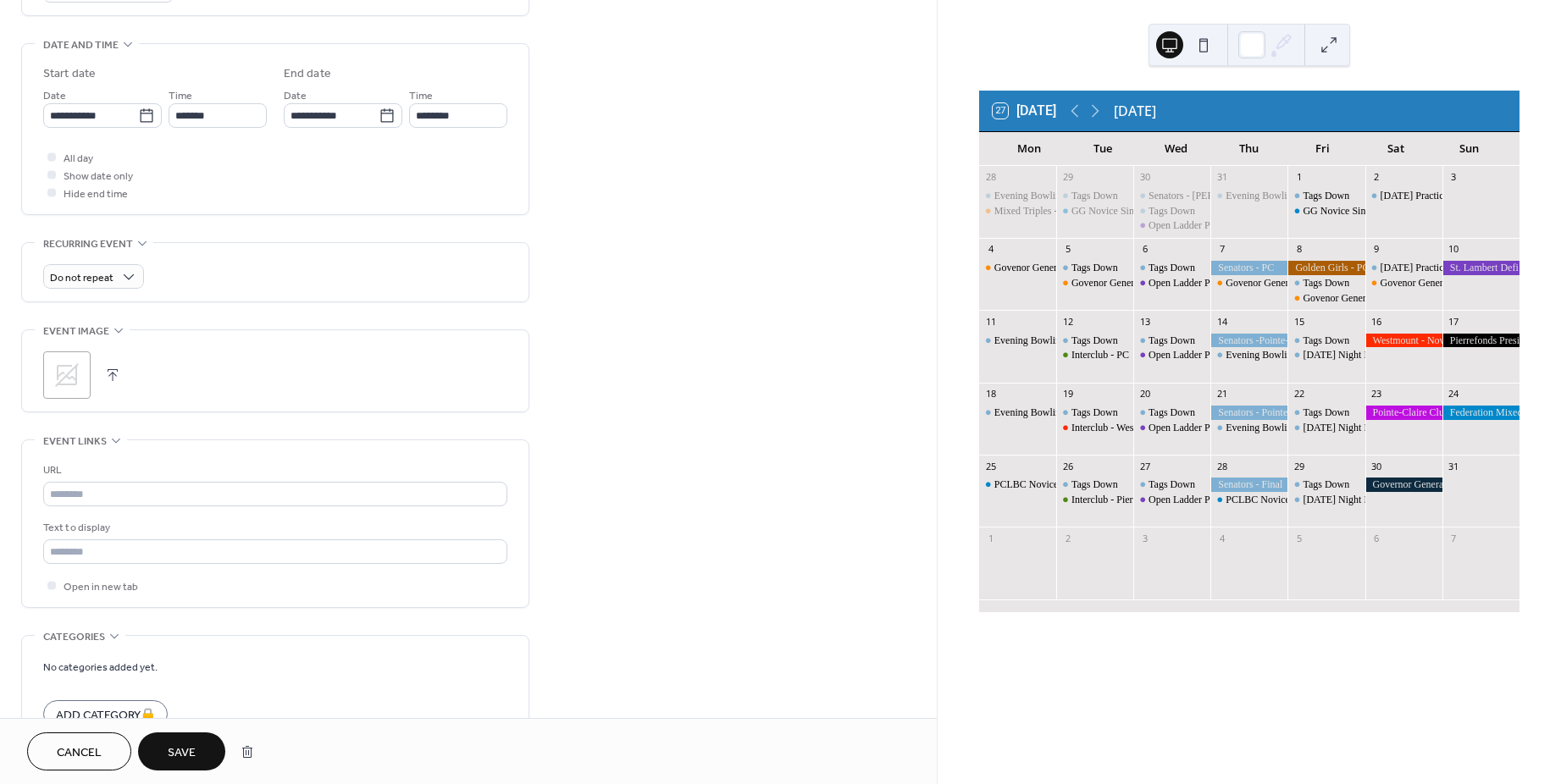 click on "Save" at bounding box center (181, 753) 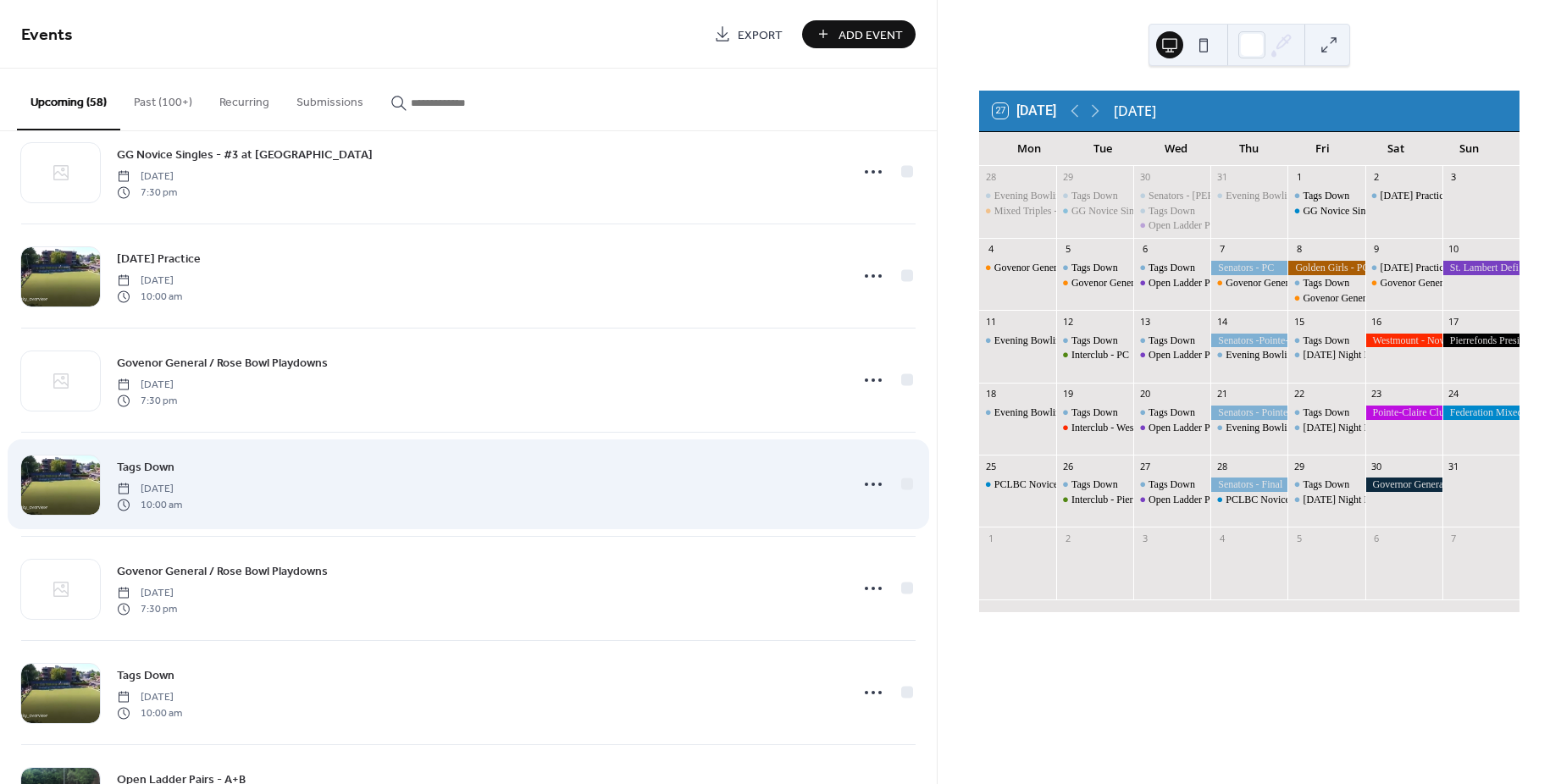 scroll, scrollTop: 1185, scrollLeft: 0, axis: vertical 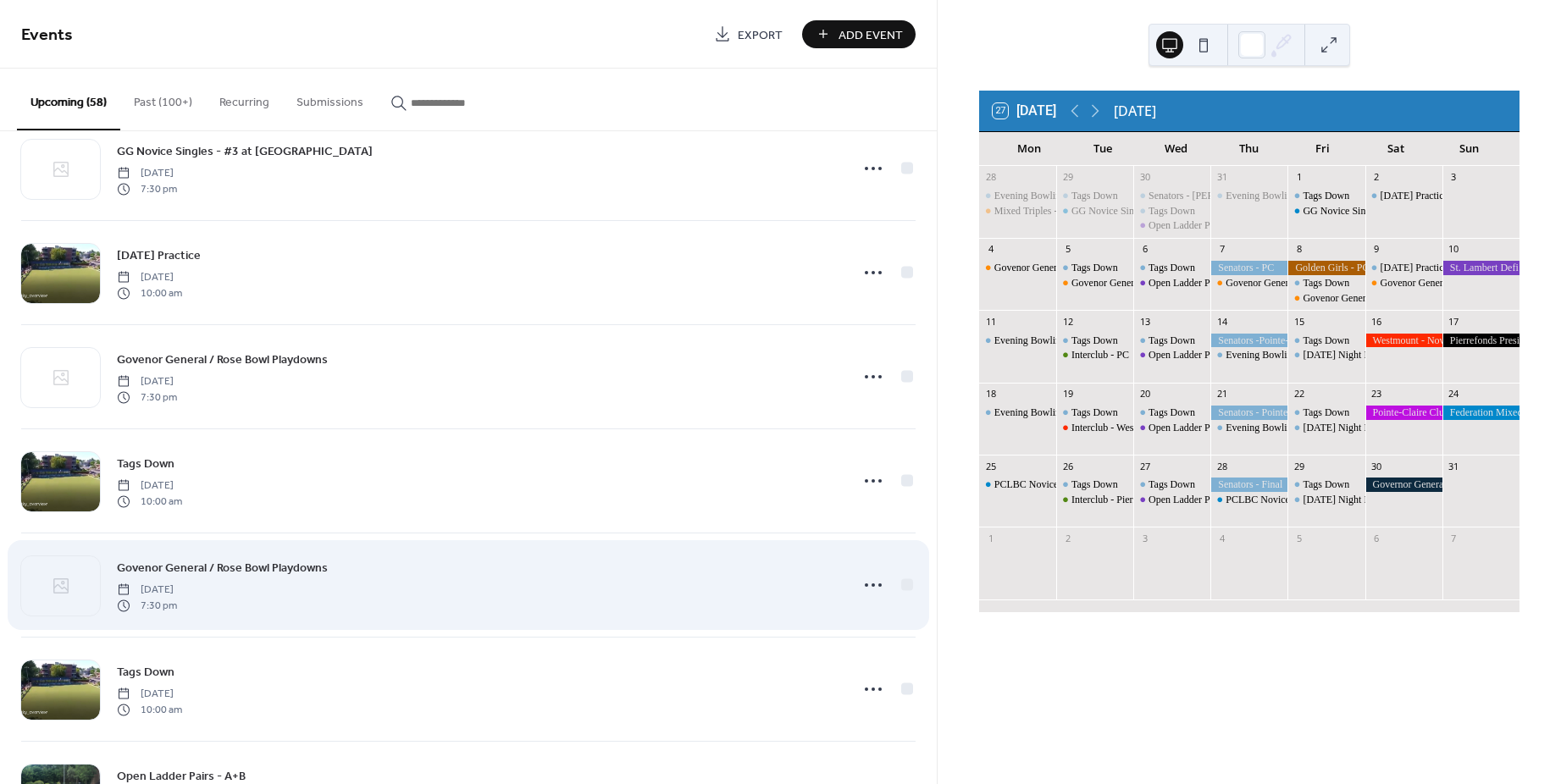 click on "Govenor General / Rose Bowl Playdowns" at bounding box center [222, 568] 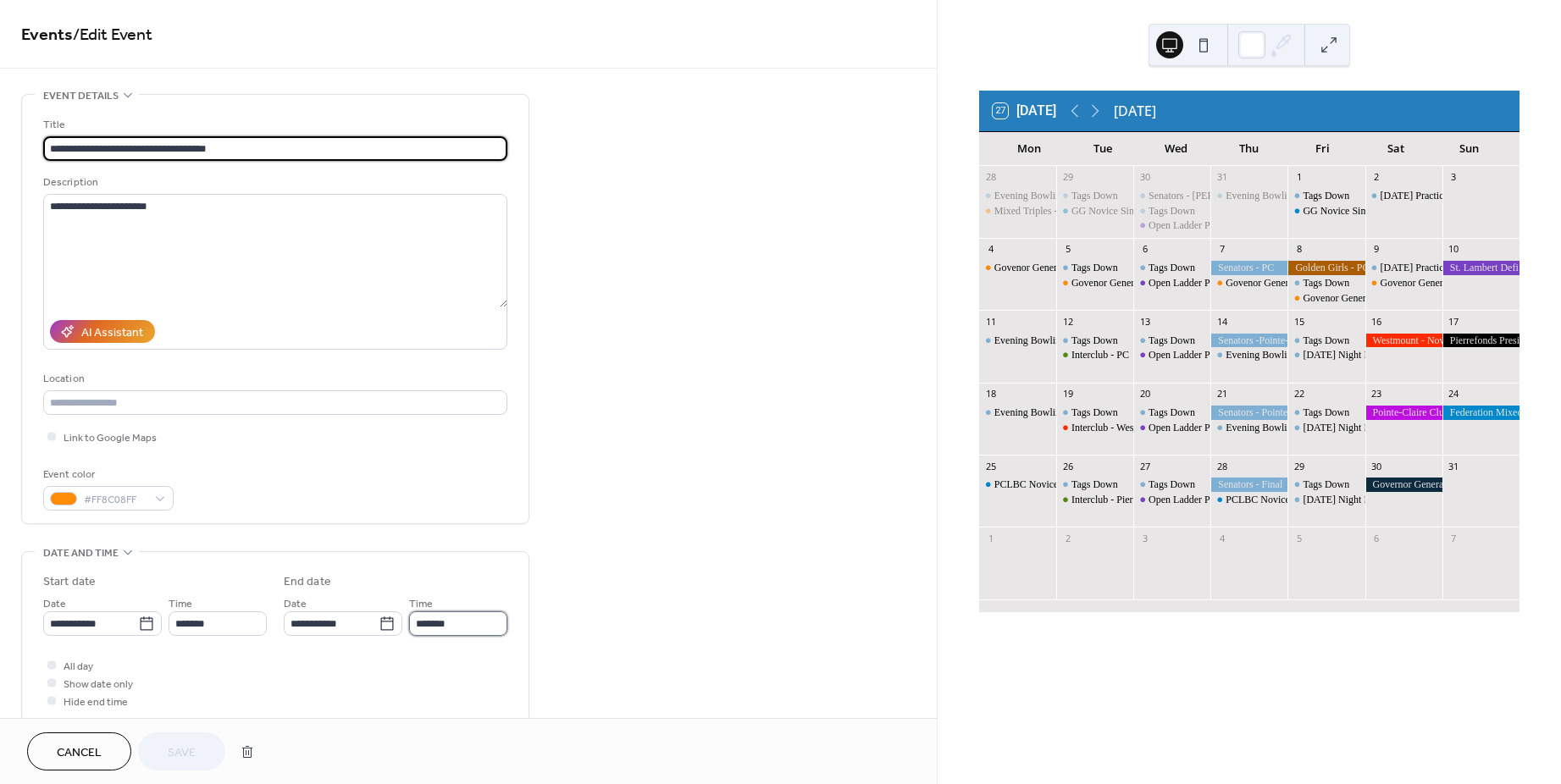 click on "*******" at bounding box center (458, 623) 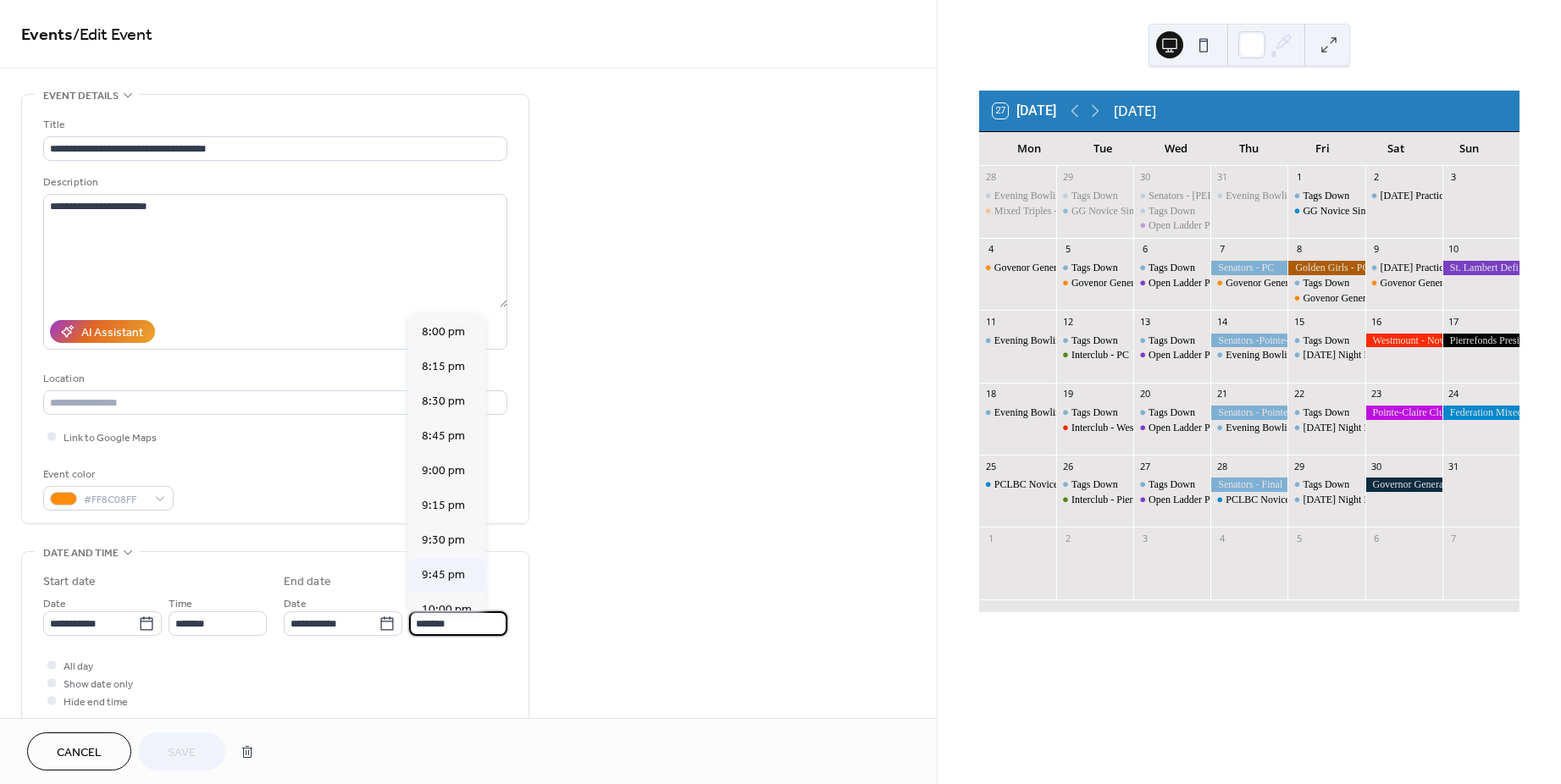 scroll, scrollTop: 85, scrollLeft: 0, axis: vertical 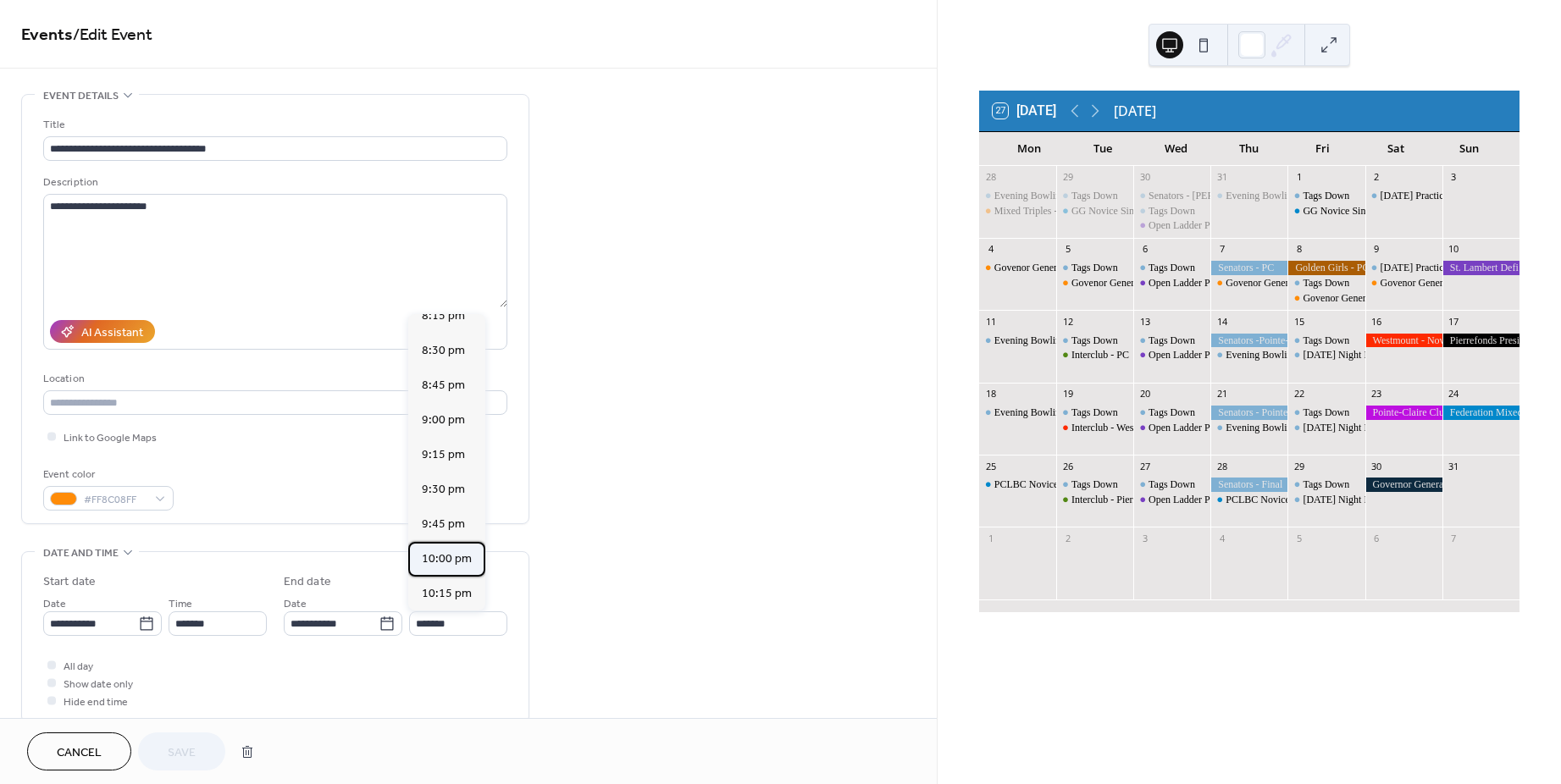 click on "10:00 pm" at bounding box center (446, 559) 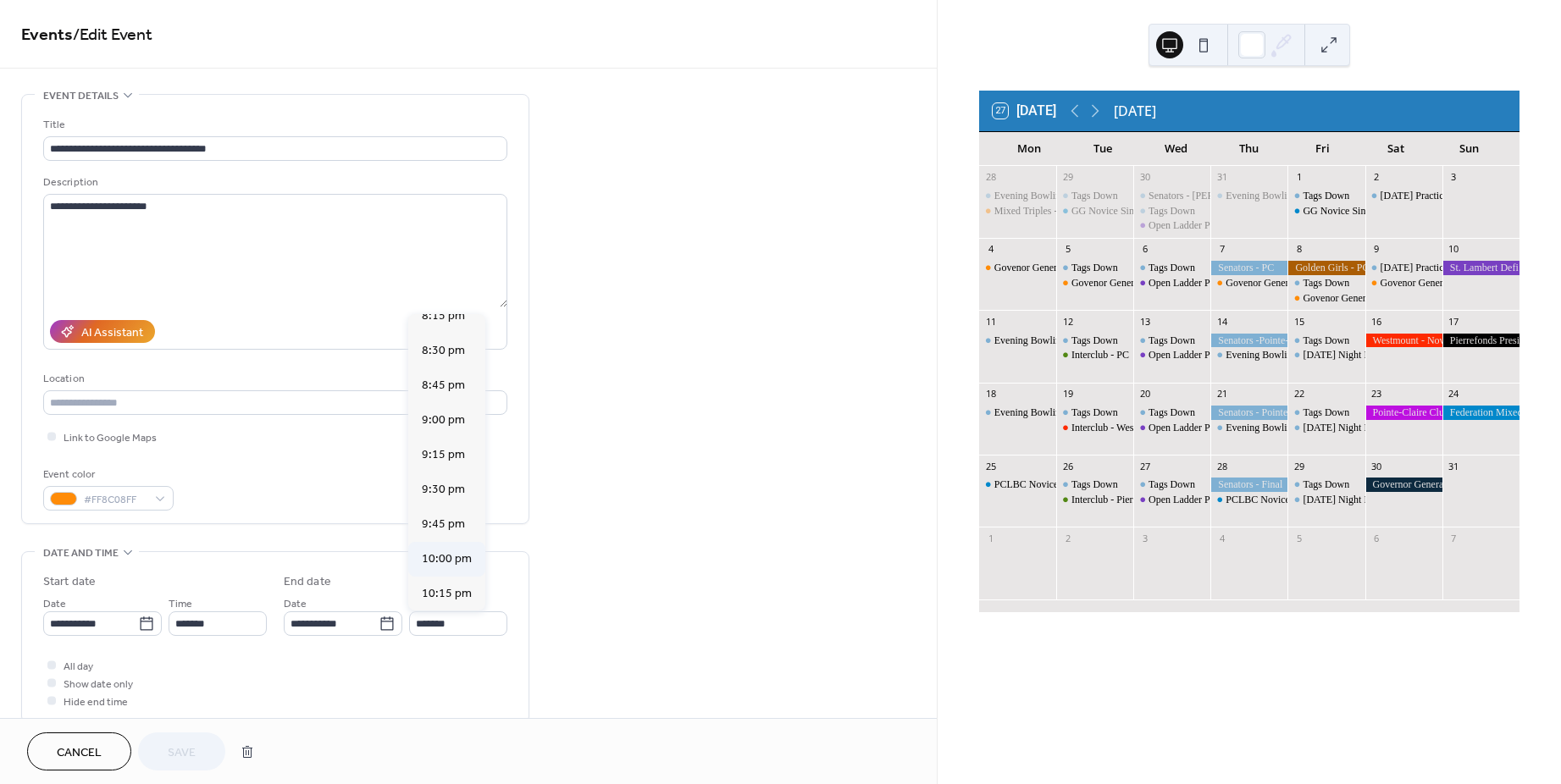 type on "********" 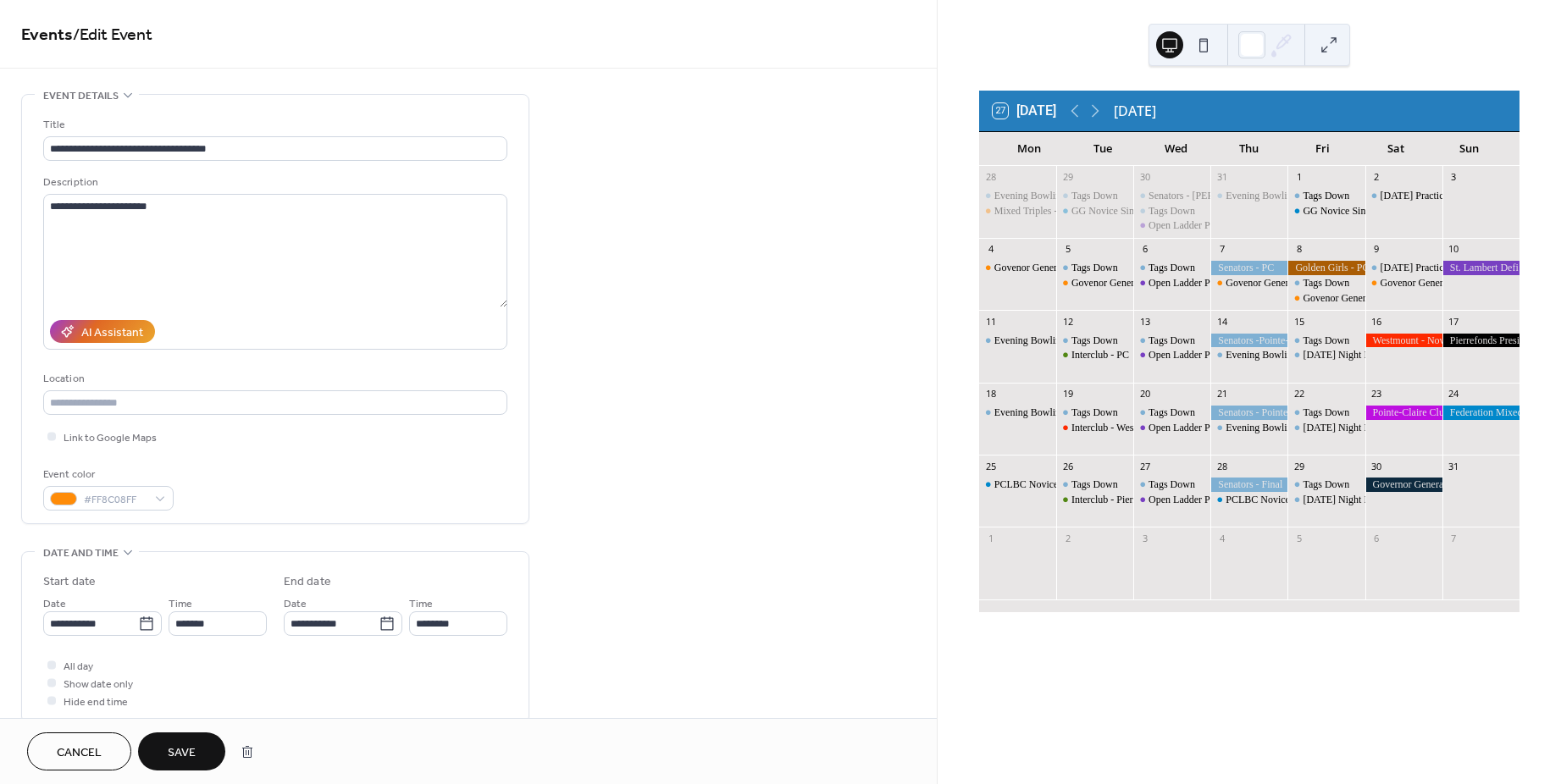 click on "Save" at bounding box center [181, 753] 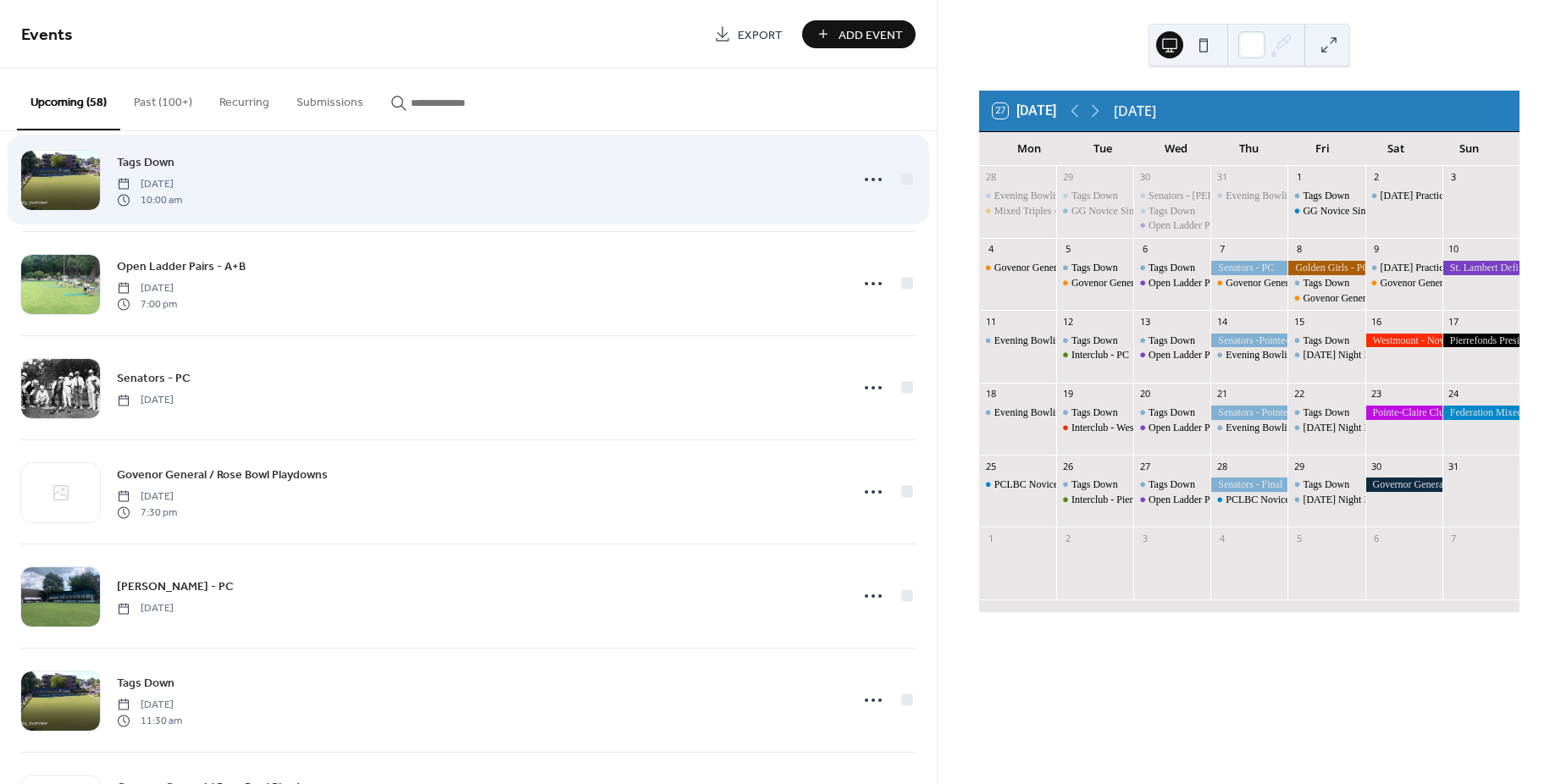 scroll, scrollTop: 1693, scrollLeft: 0, axis: vertical 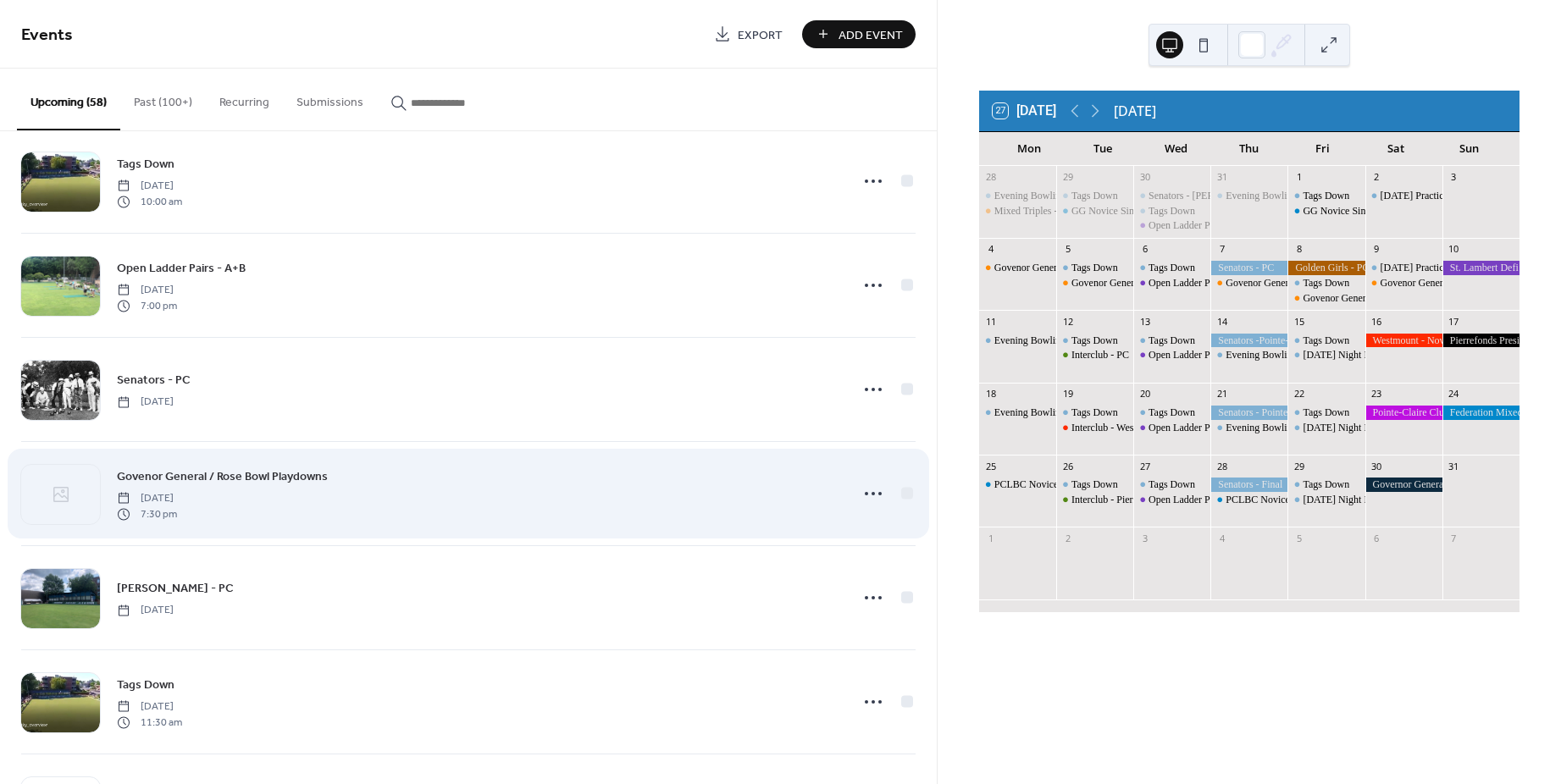 click on "Govenor General / Rose Bowl Playdowns" at bounding box center [222, 477] 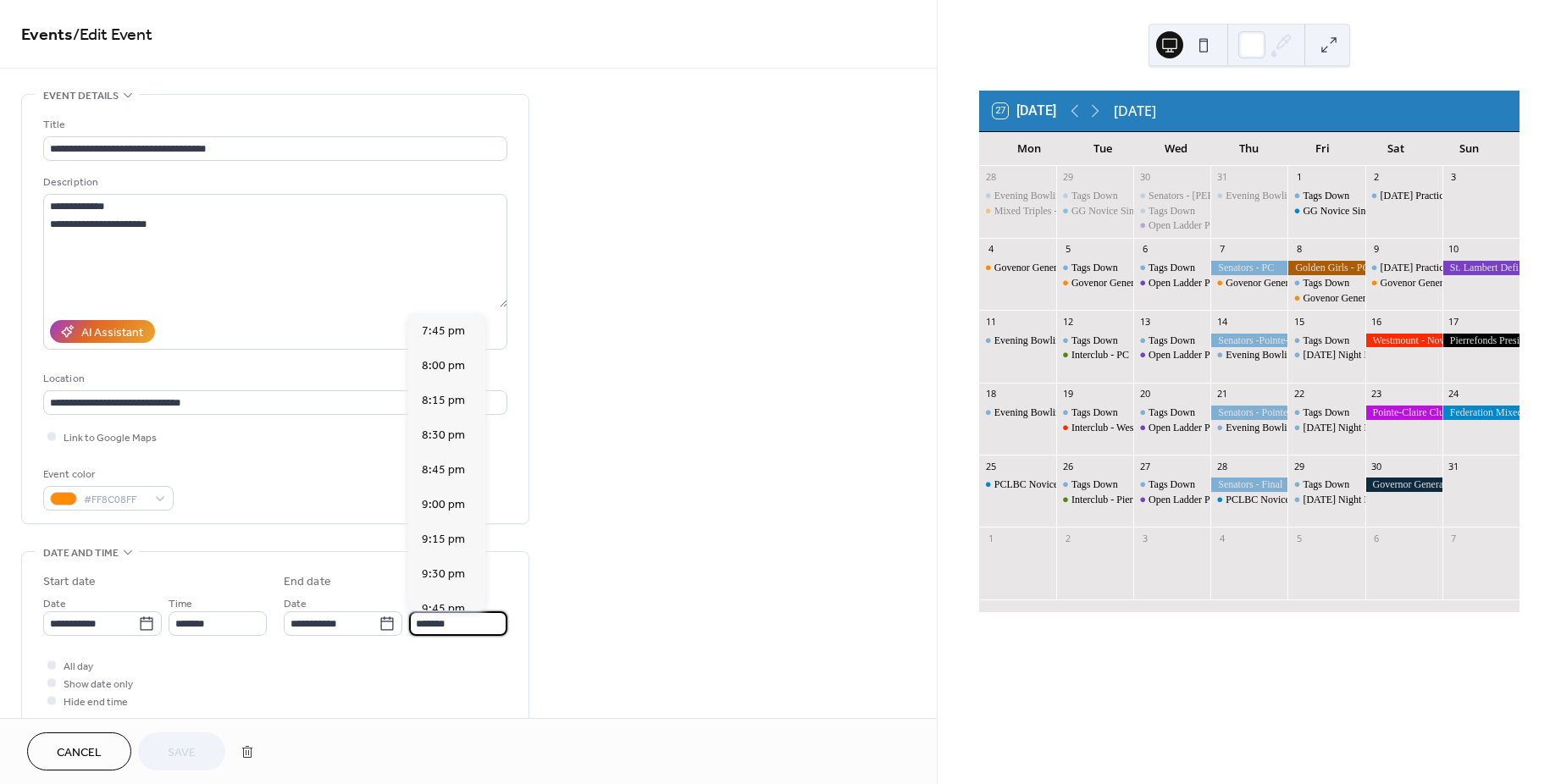 click on "*******" at bounding box center [458, 623] 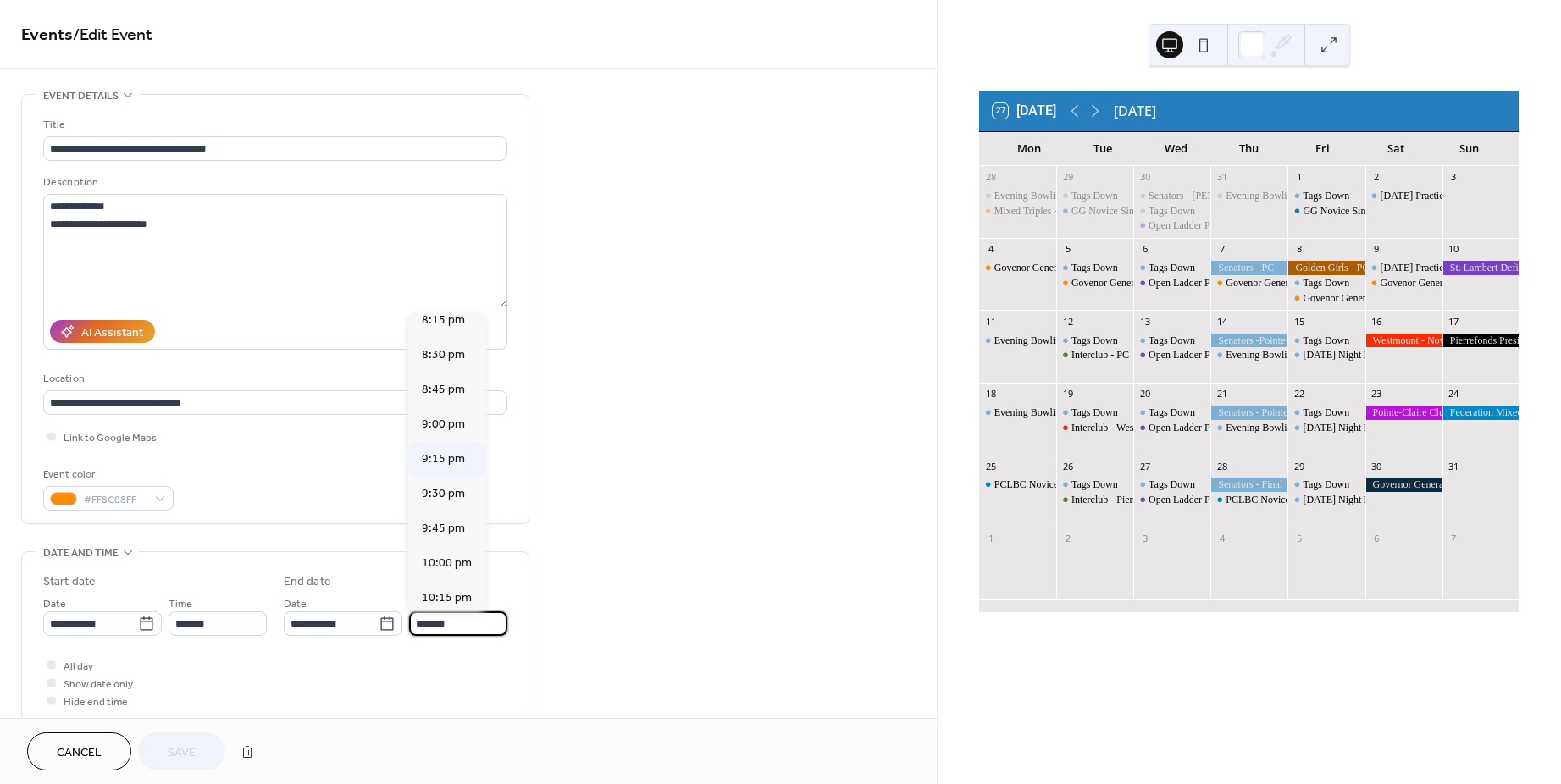 scroll, scrollTop: 85, scrollLeft: 0, axis: vertical 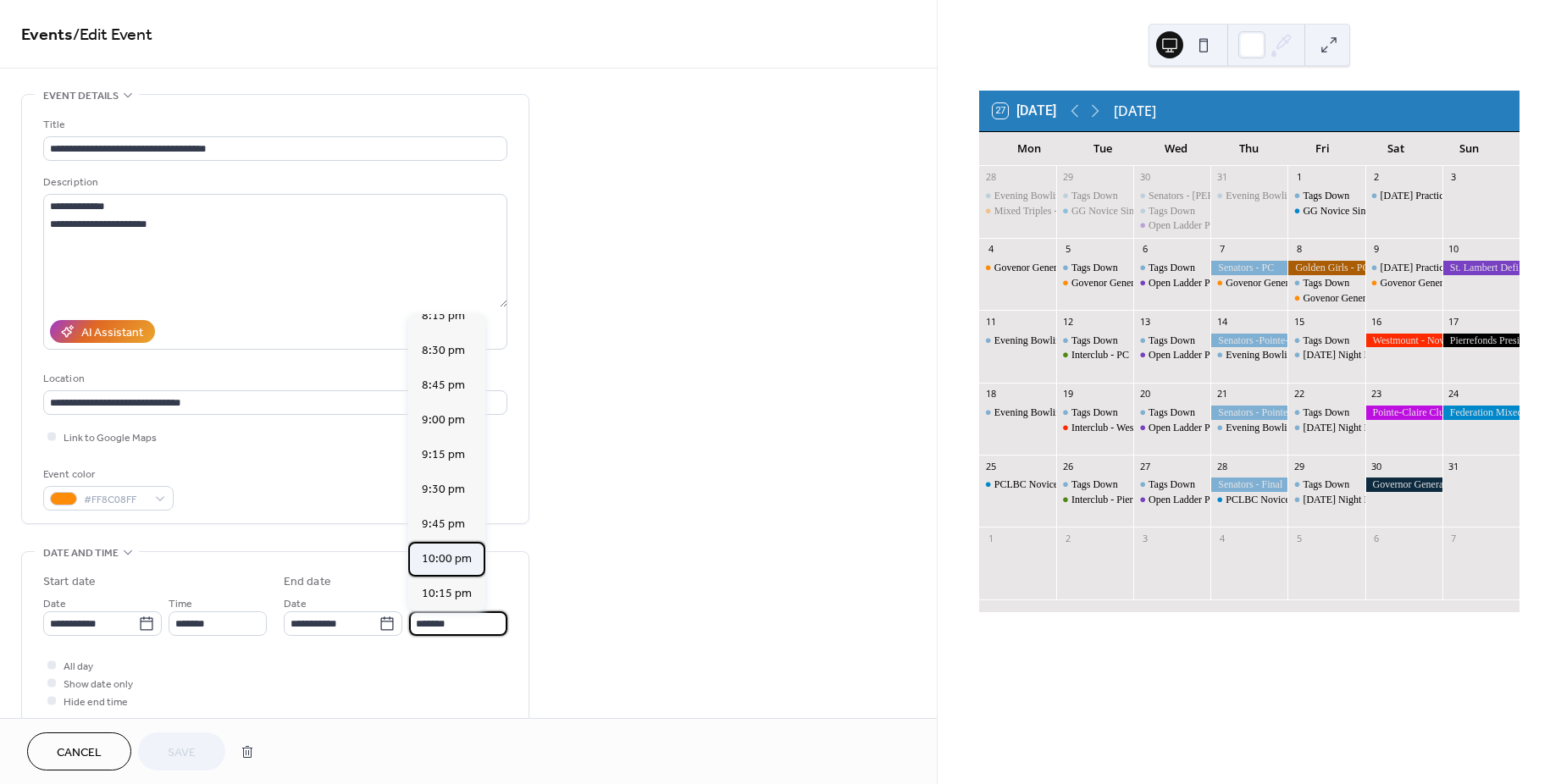 click on "10:00 pm" at bounding box center (446, 559) 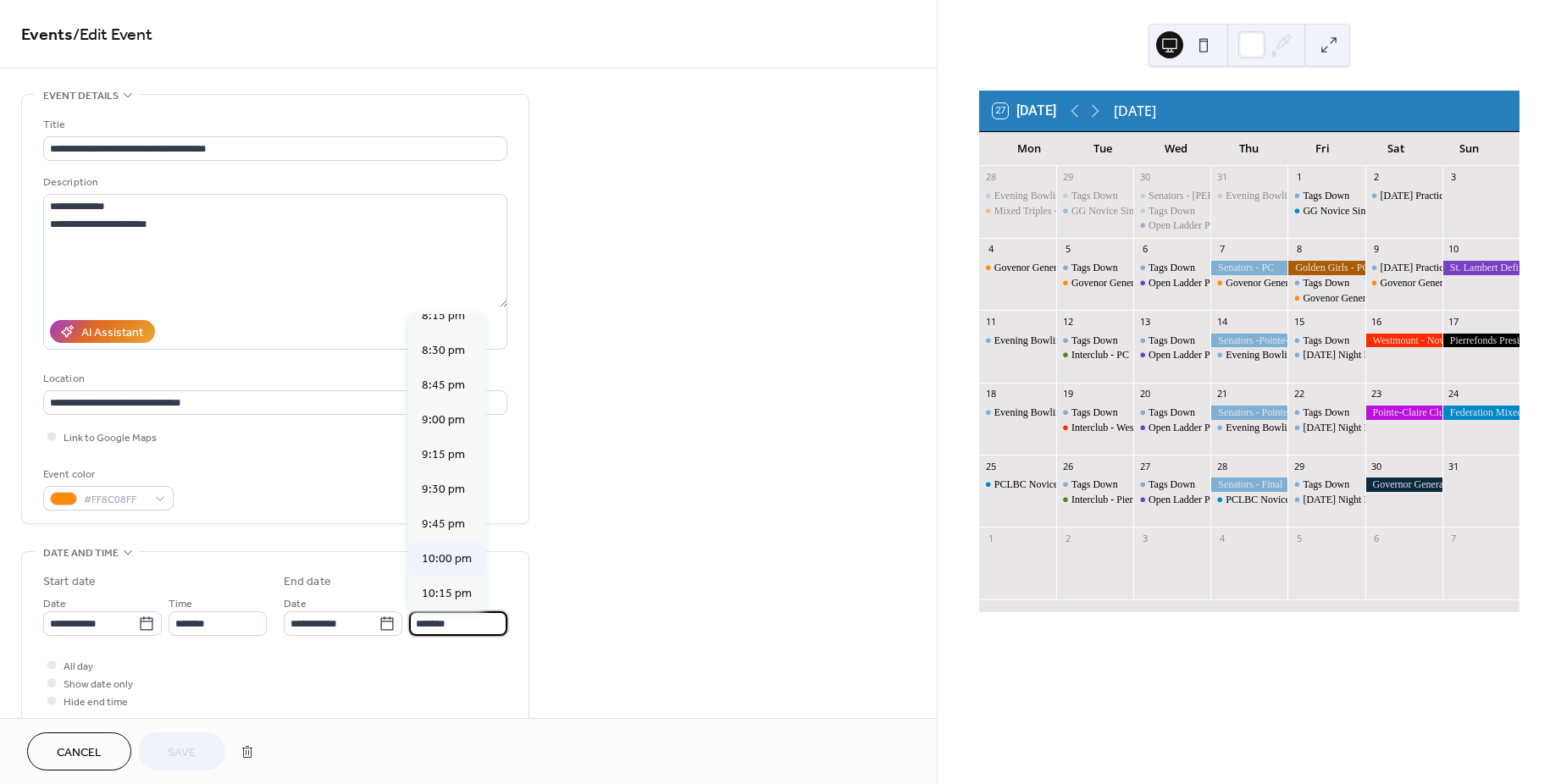 type on "********" 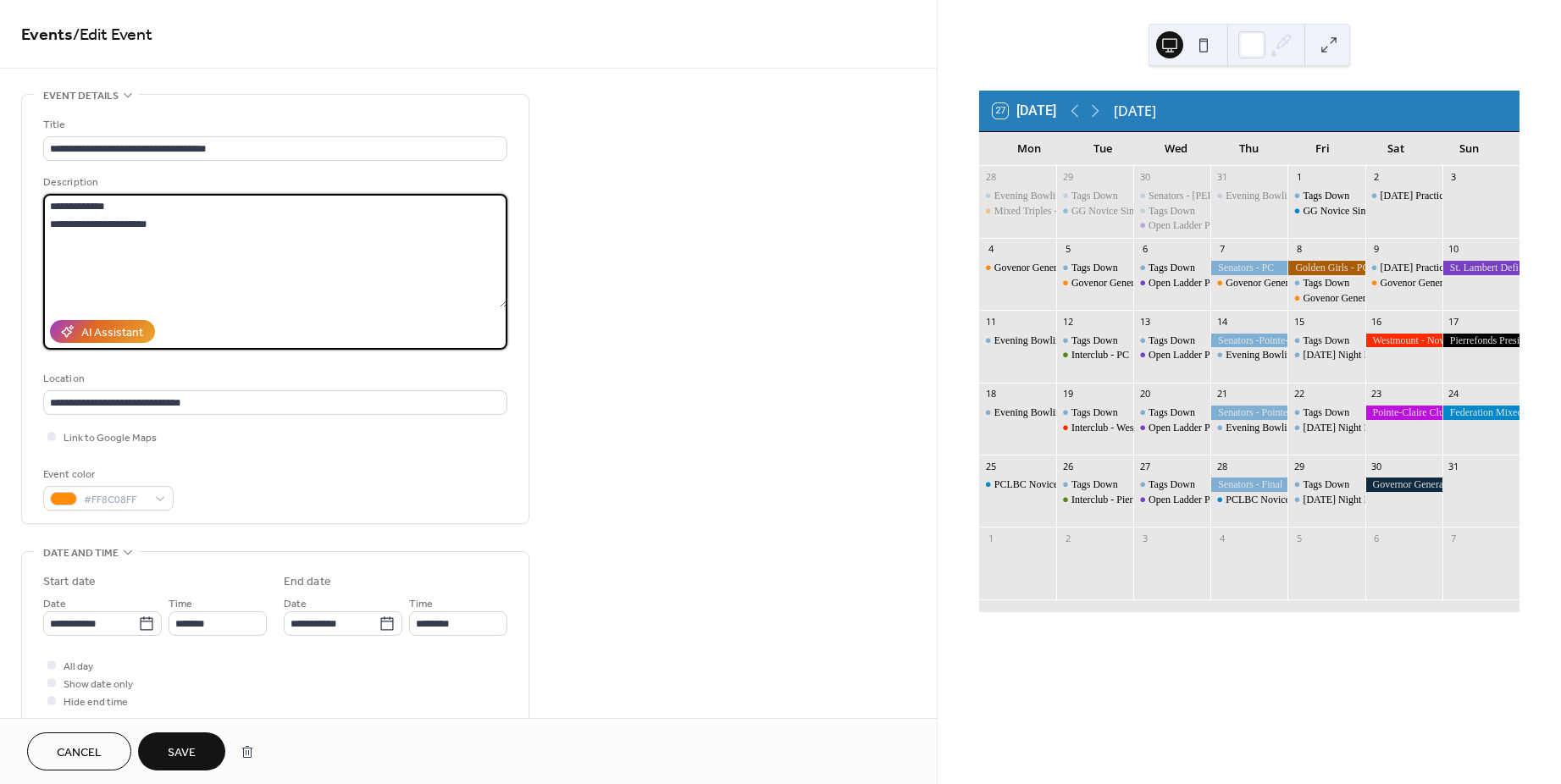 drag, startPoint x: 159, startPoint y: 220, endPoint x: 25, endPoint y: 216, distance: 134.0597 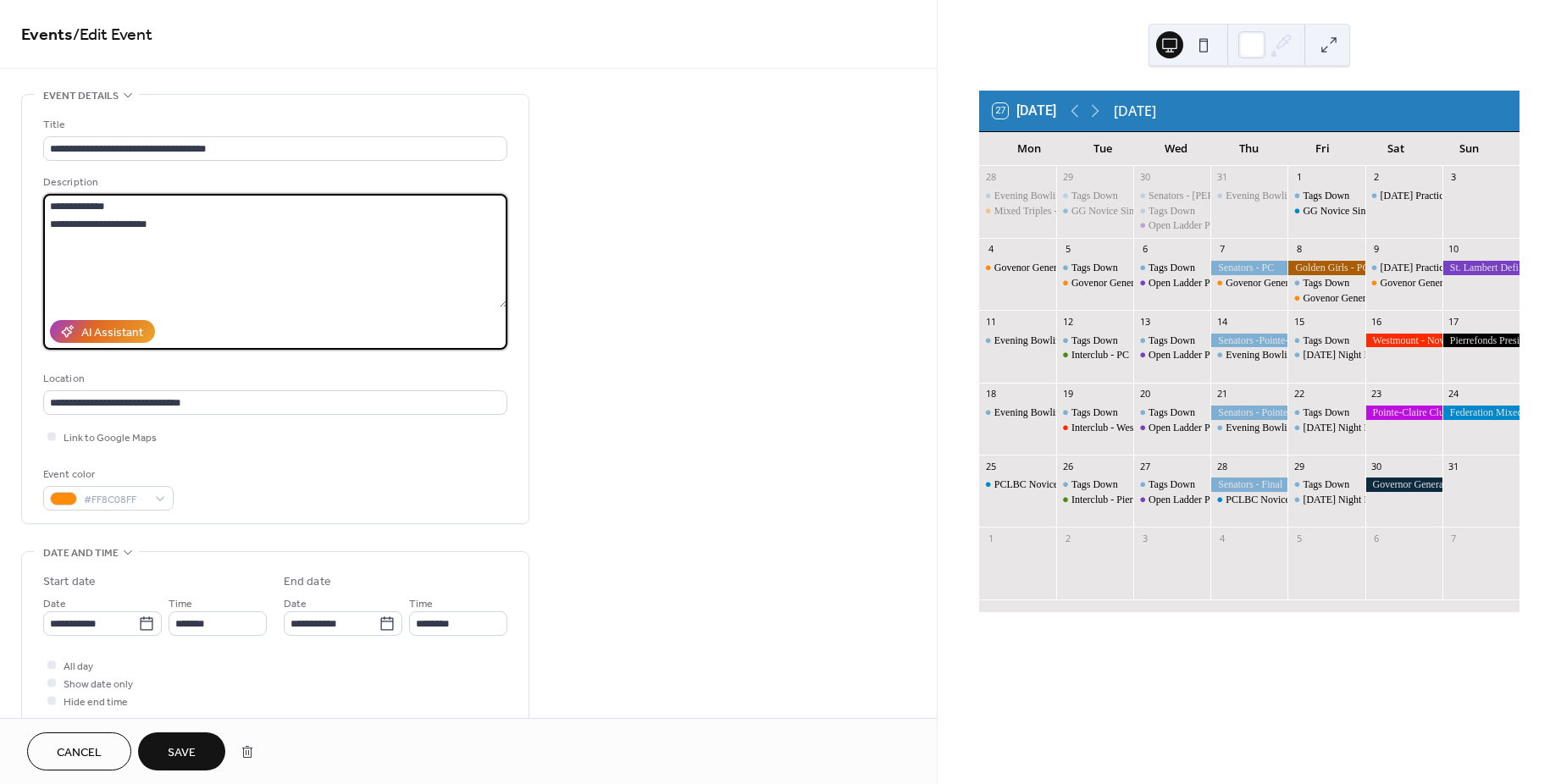 click on "**********" at bounding box center [275, 309] 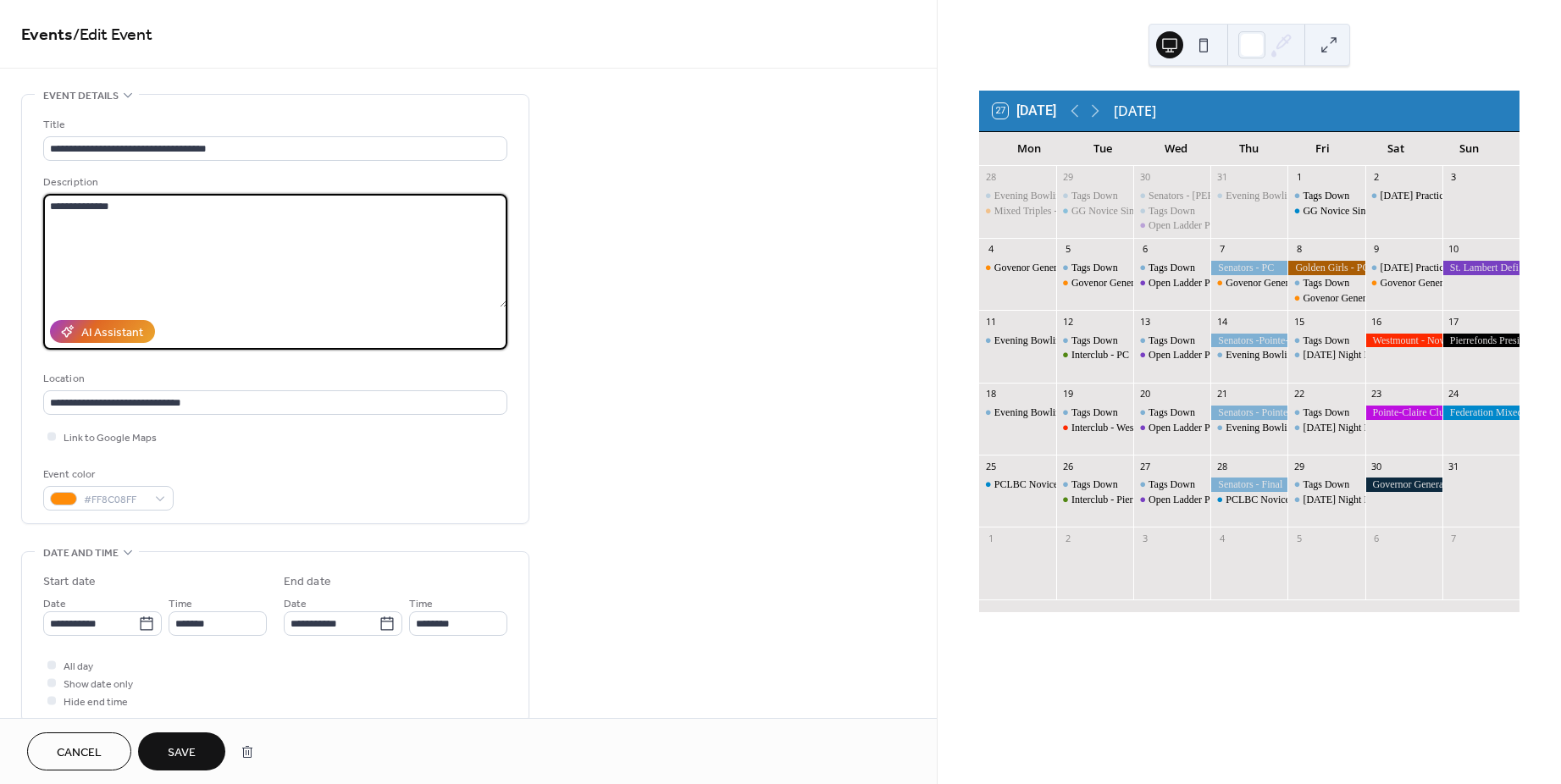 click on "**********" at bounding box center (275, 251) 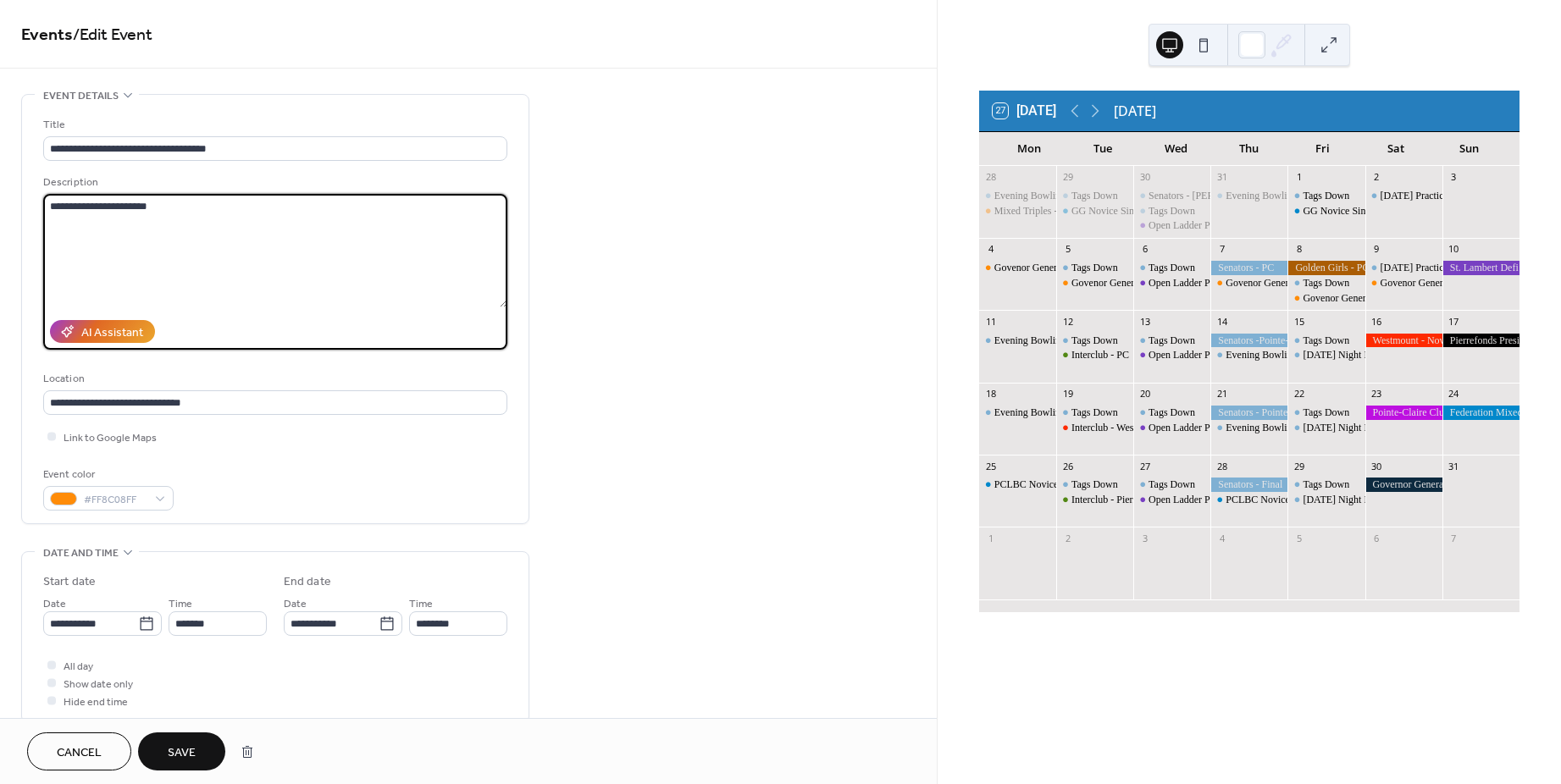 type on "**********" 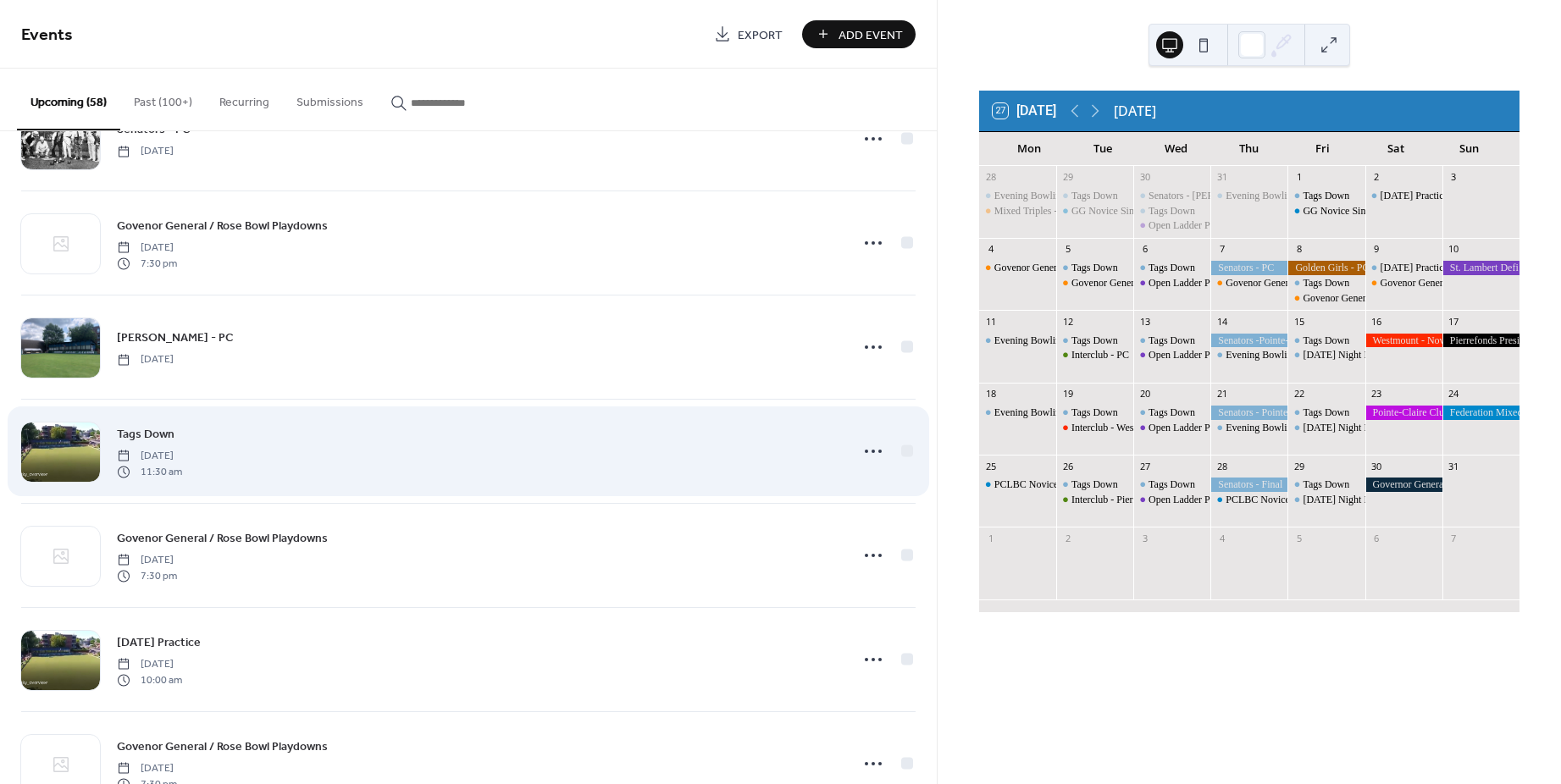 scroll, scrollTop: 1947, scrollLeft: 0, axis: vertical 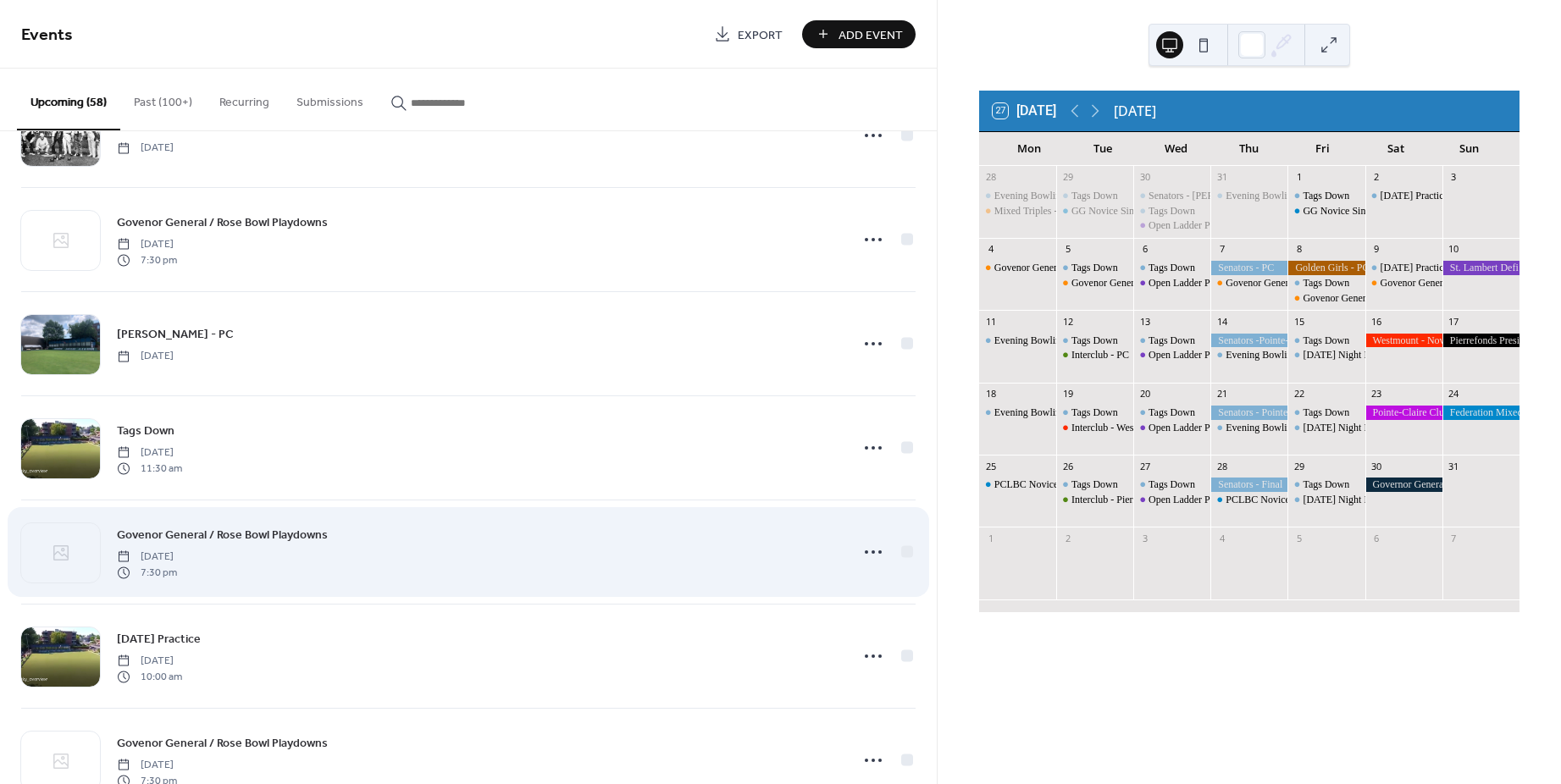 click on "Govenor General / Rose Bowl Playdowns" at bounding box center [222, 535] 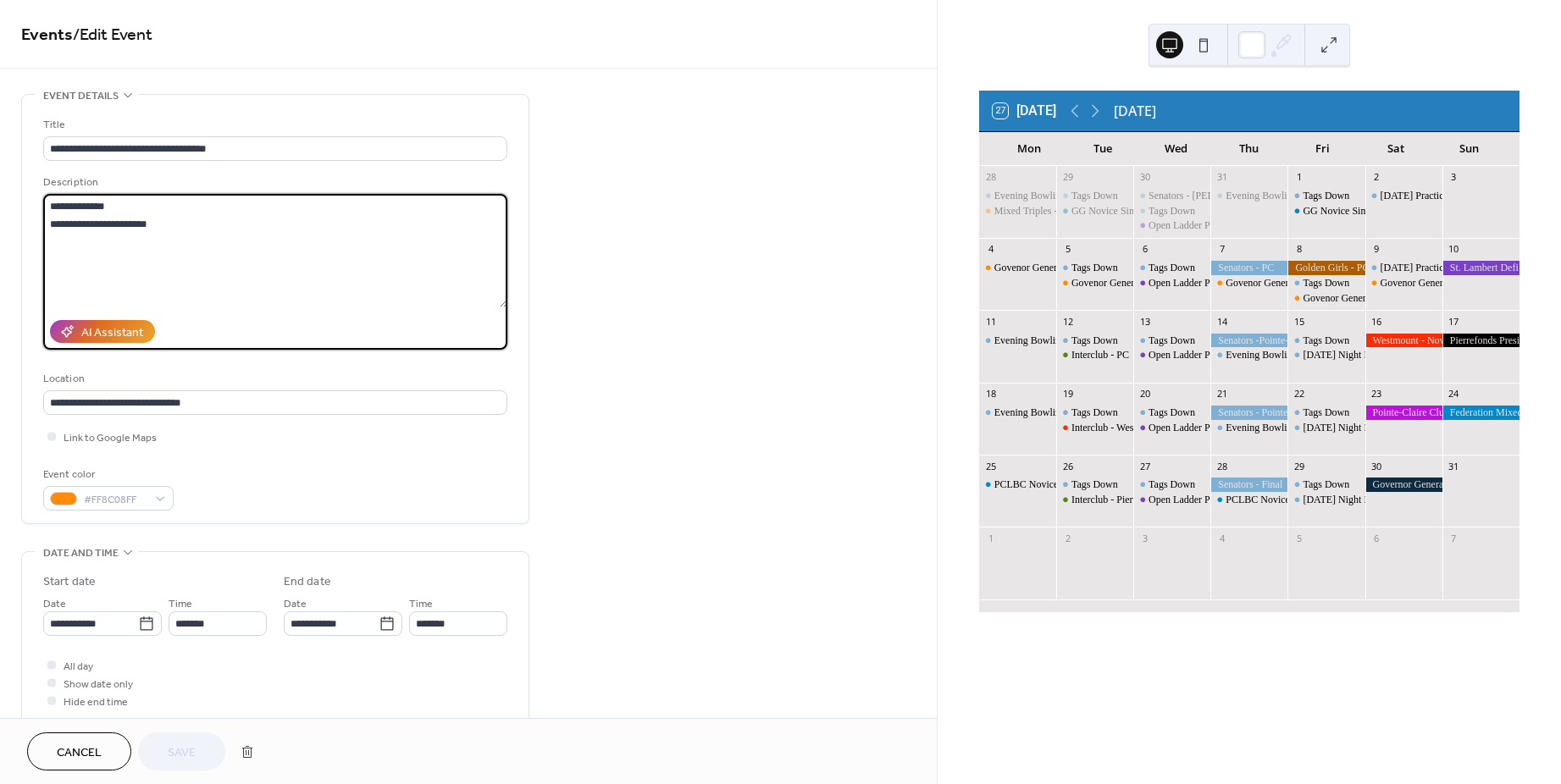 drag, startPoint x: 156, startPoint y: 218, endPoint x: 24, endPoint y: 223, distance: 132.09466 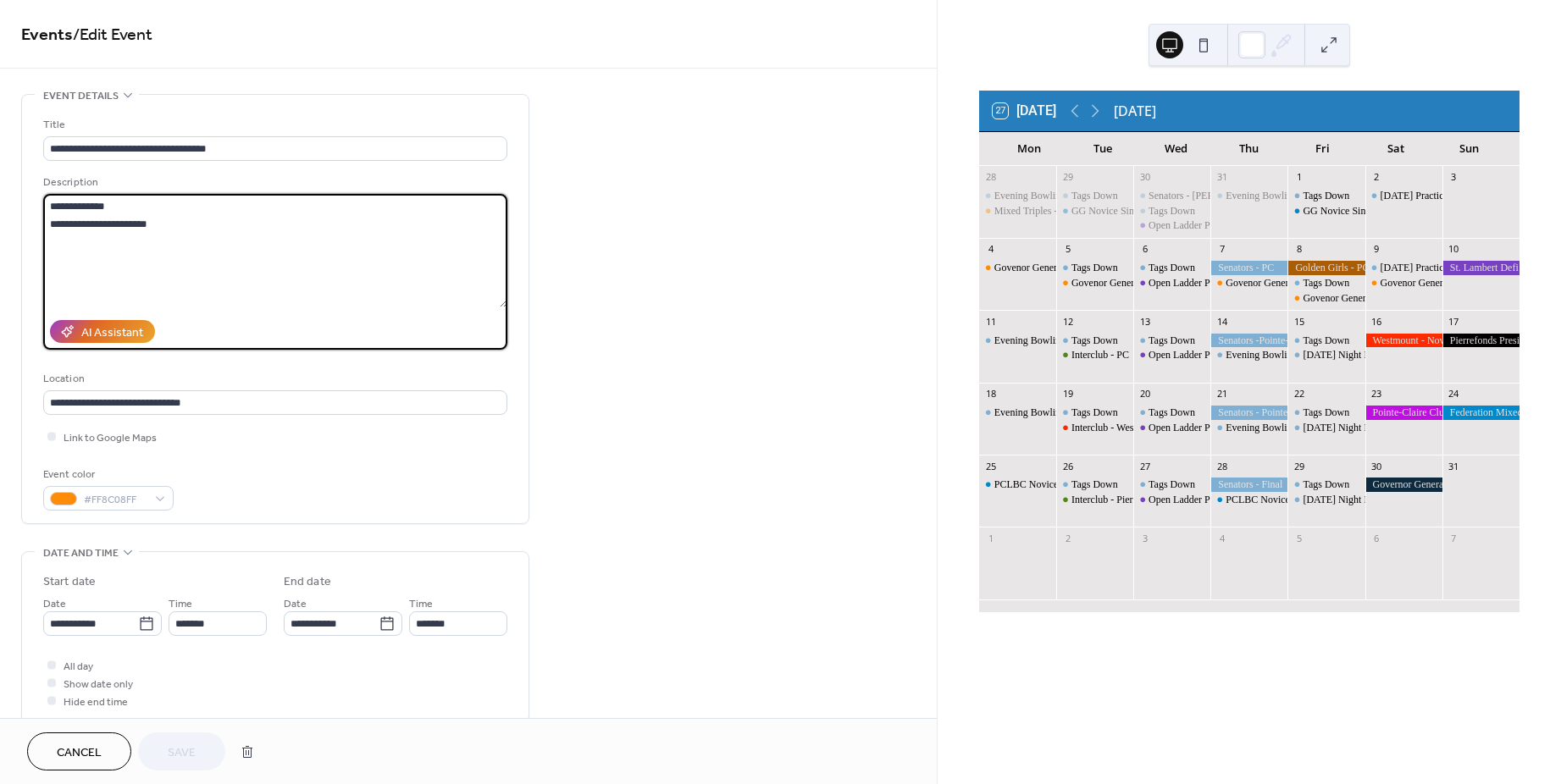 click on "**********" at bounding box center [275, 309] 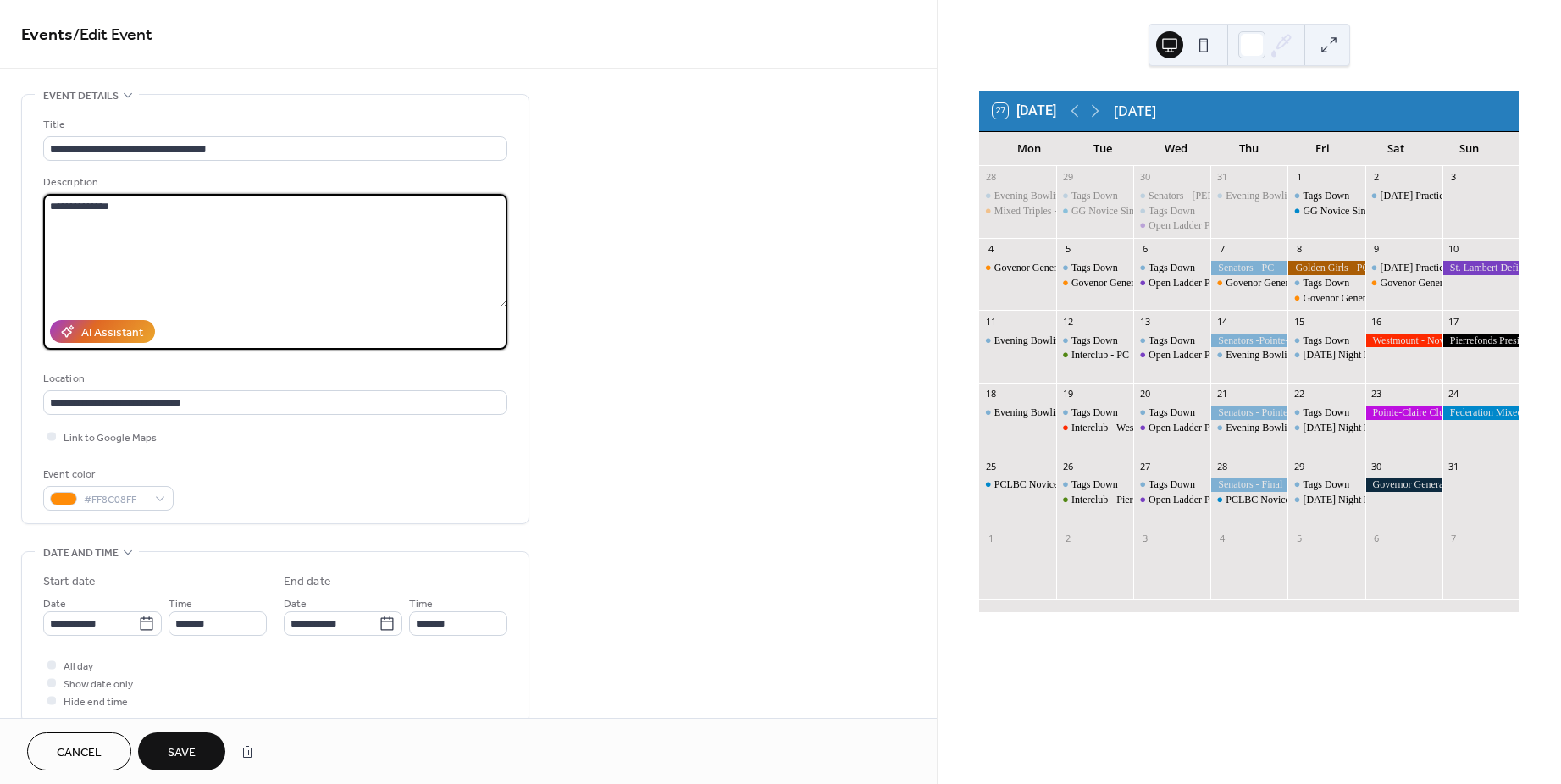 click on "**********" at bounding box center (275, 251) 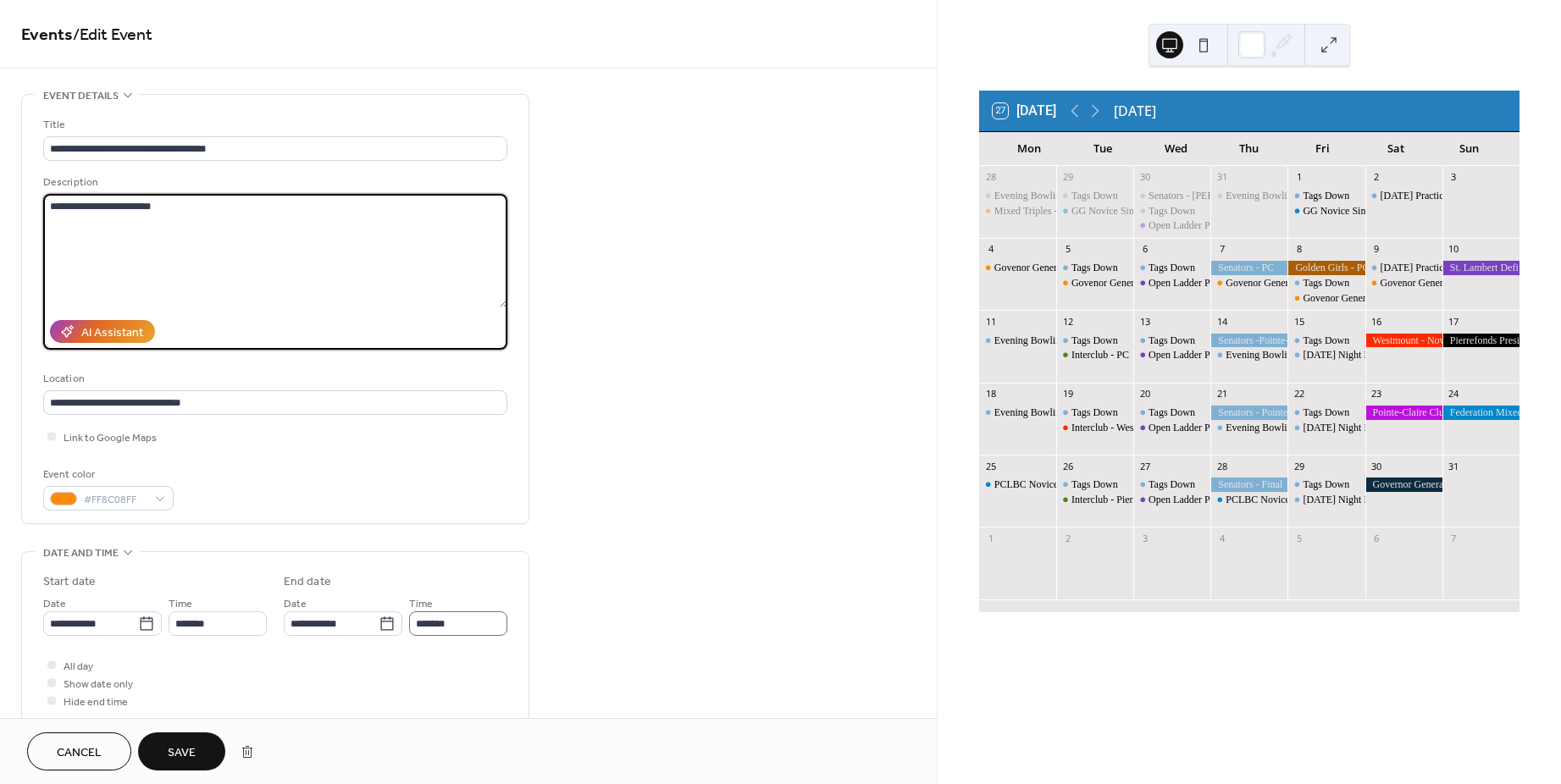 type on "**********" 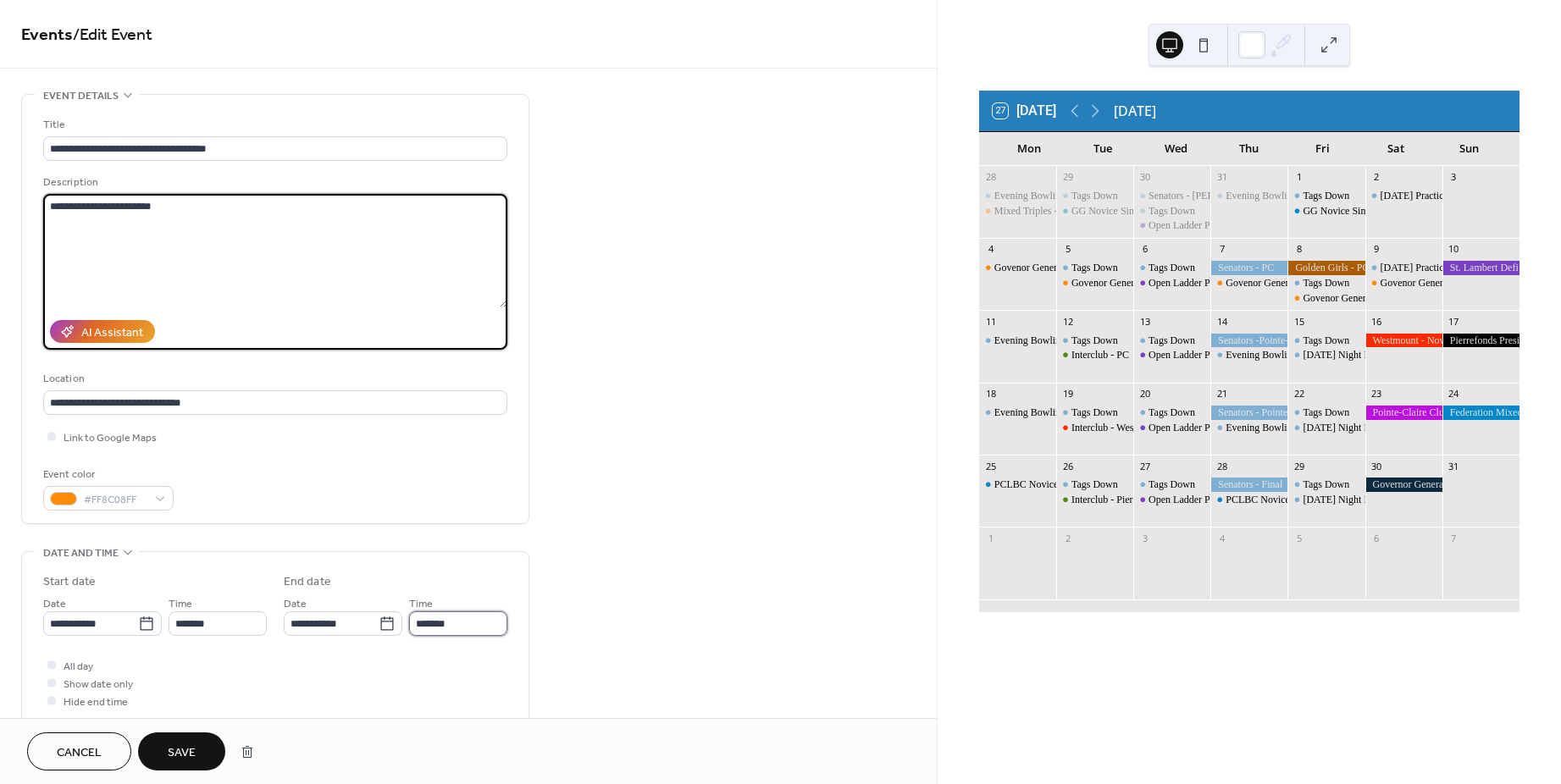 click on "*******" at bounding box center [458, 623] 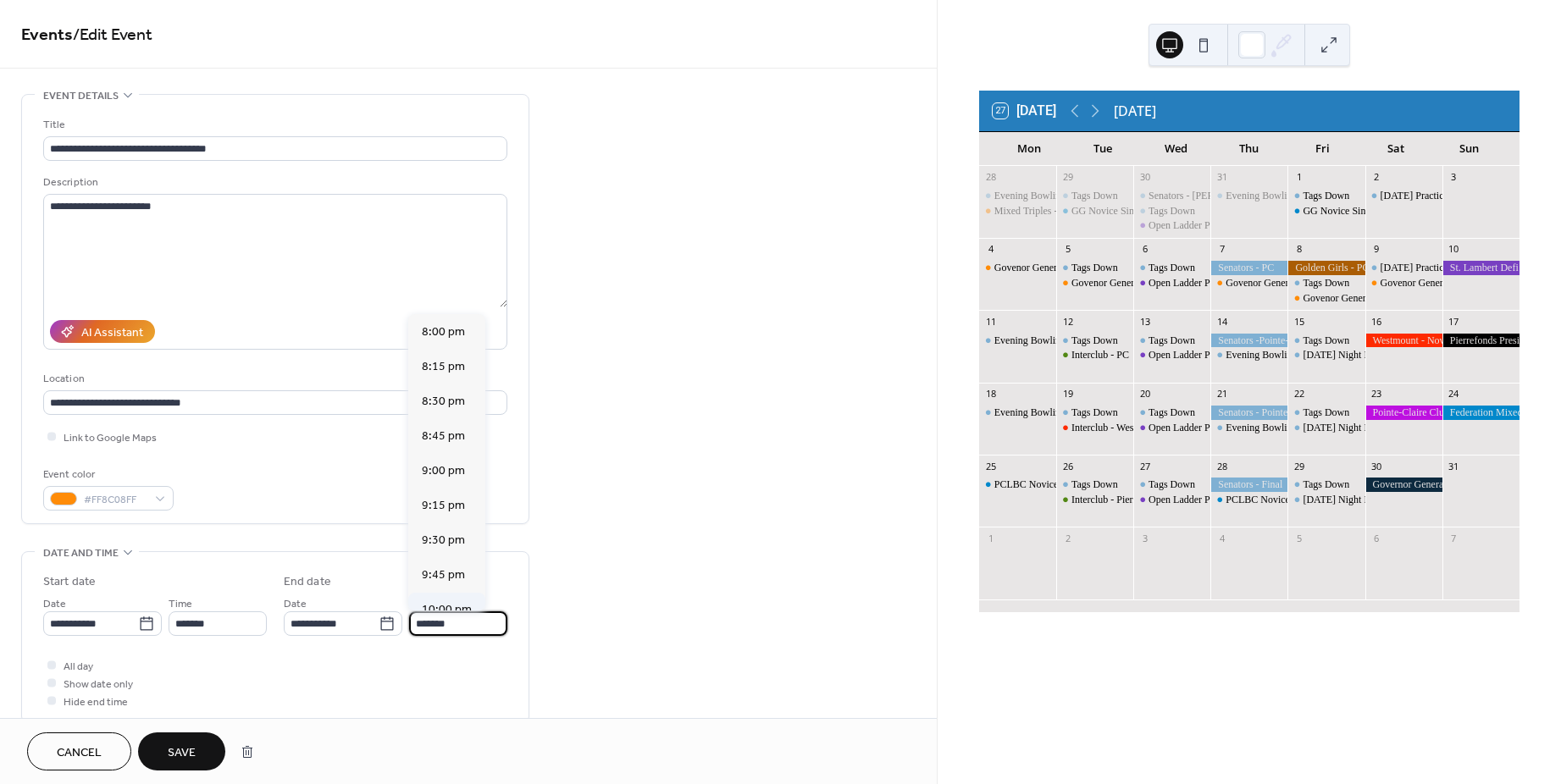 scroll, scrollTop: 85, scrollLeft: 0, axis: vertical 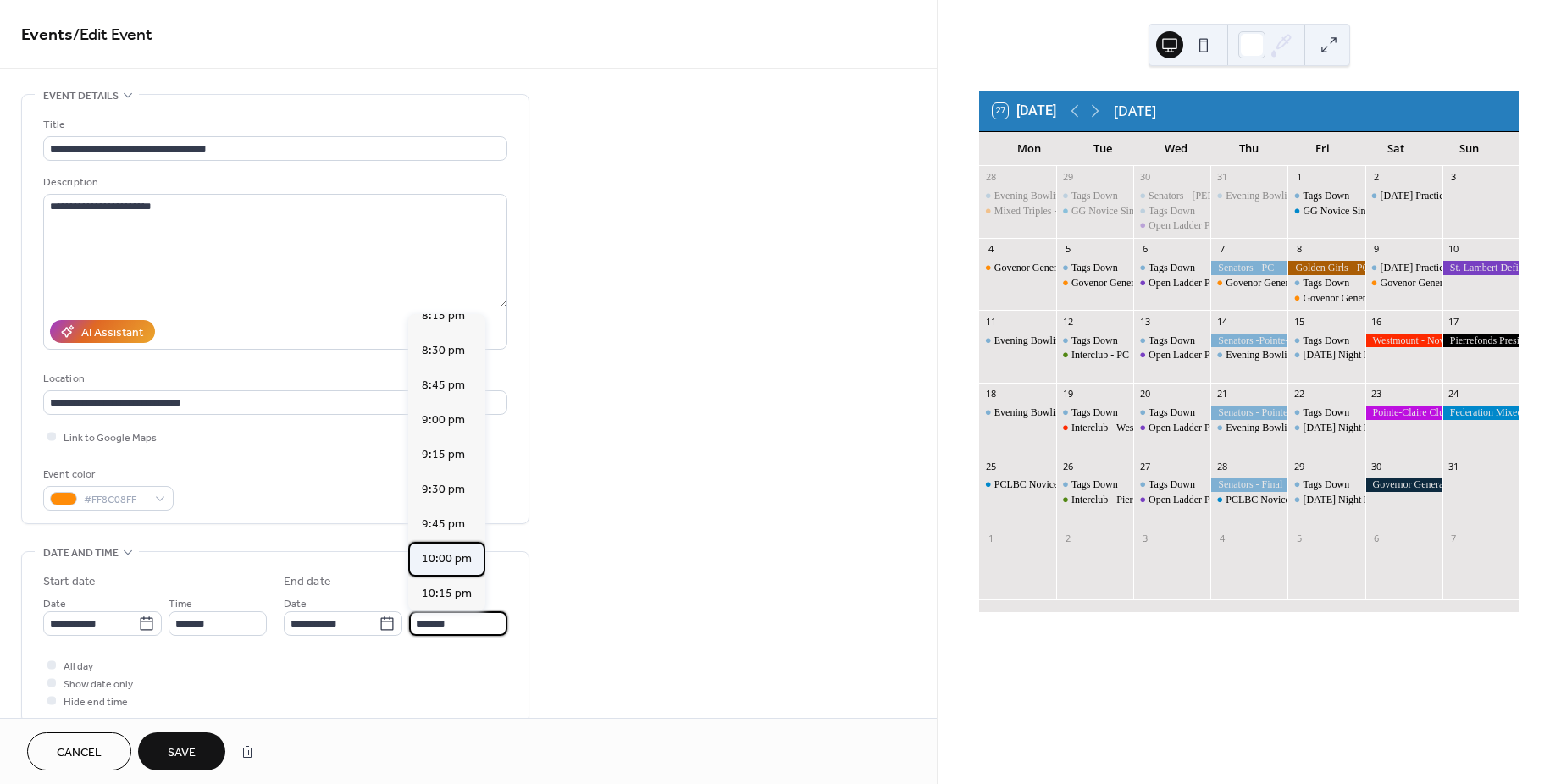 click on "10:00 pm" at bounding box center [446, 559] 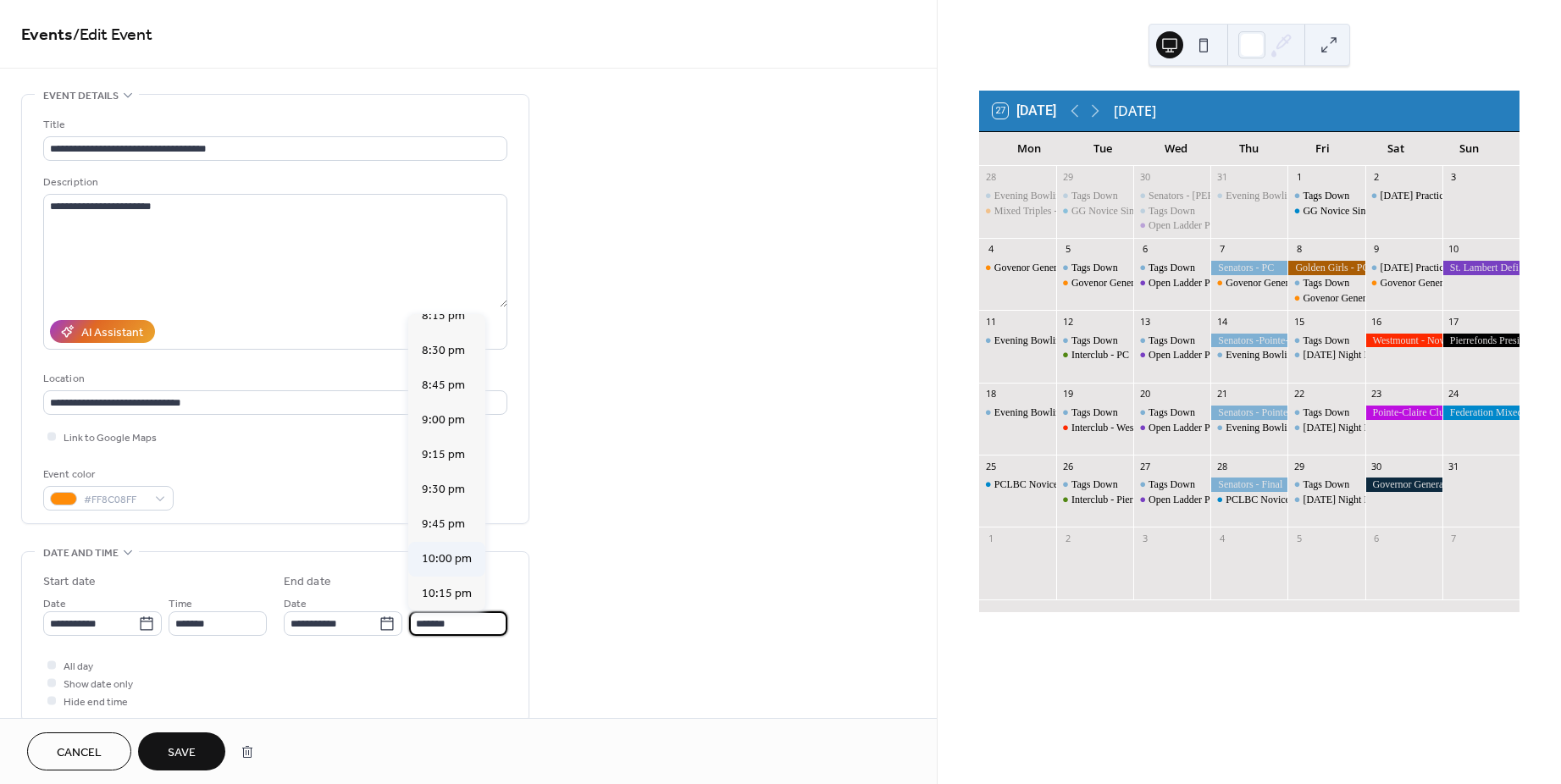 type on "********" 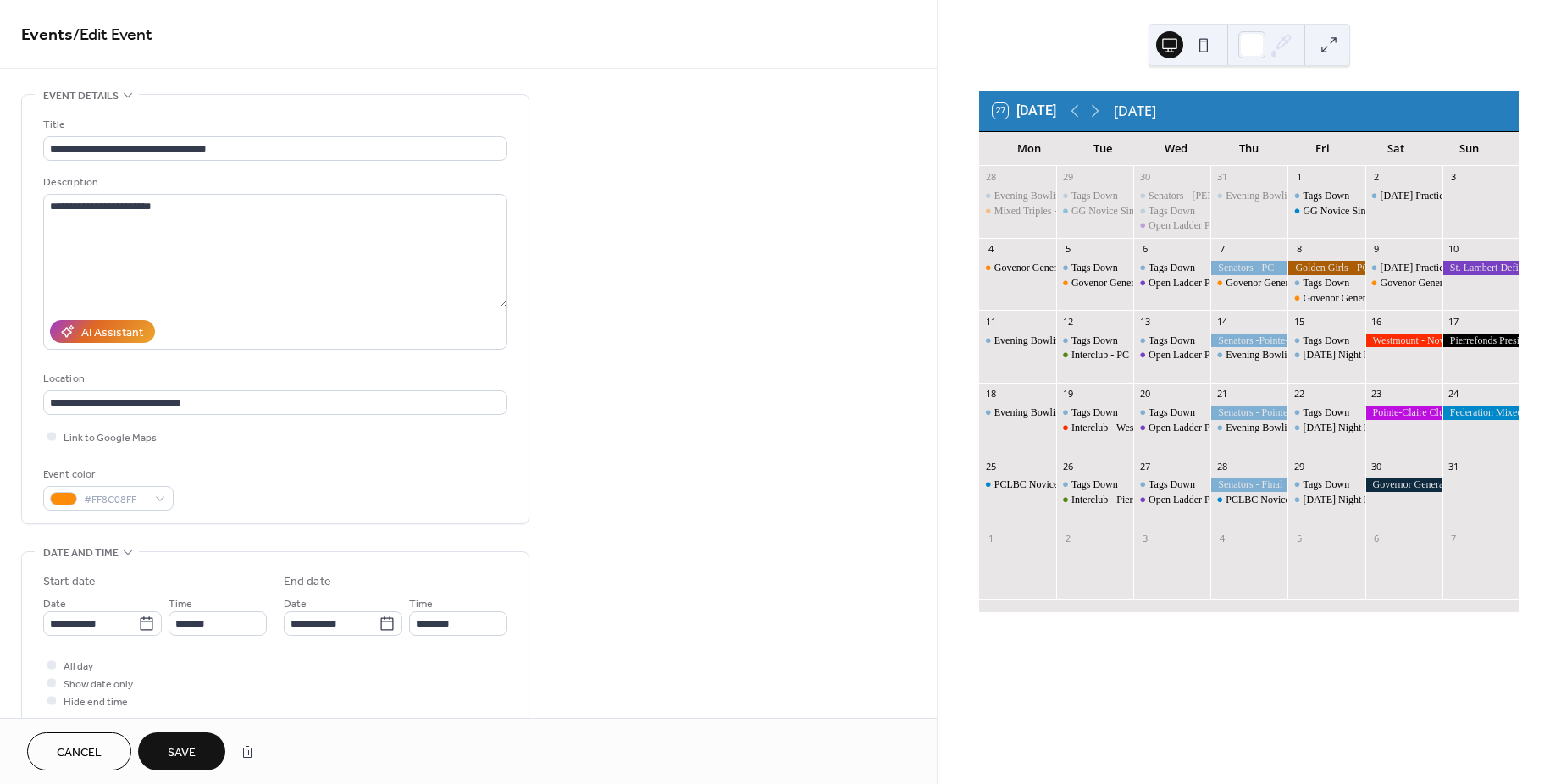 click on "Save" at bounding box center (181, 753) 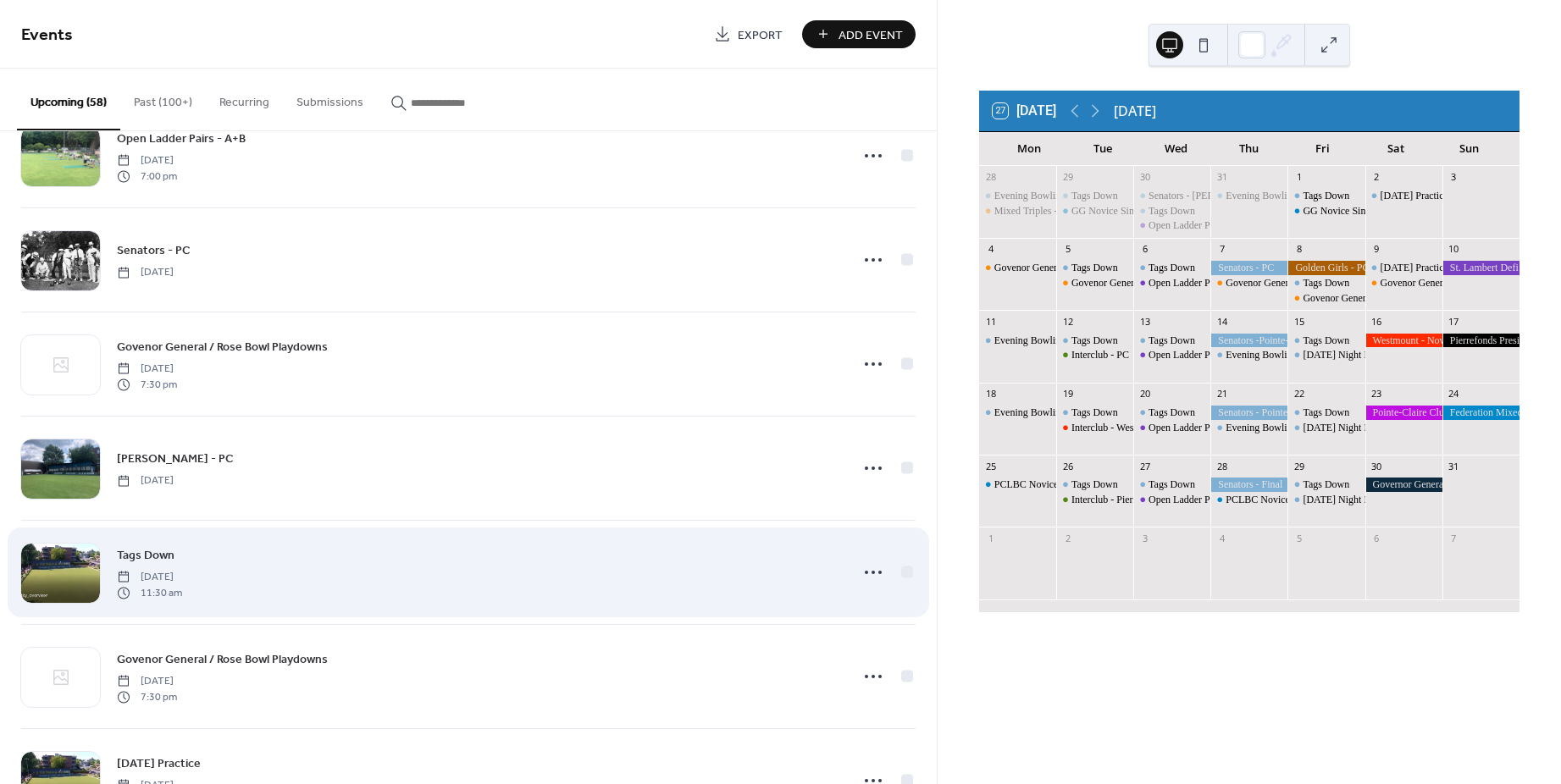 scroll, scrollTop: 1947, scrollLeft: 0, axis: vertical 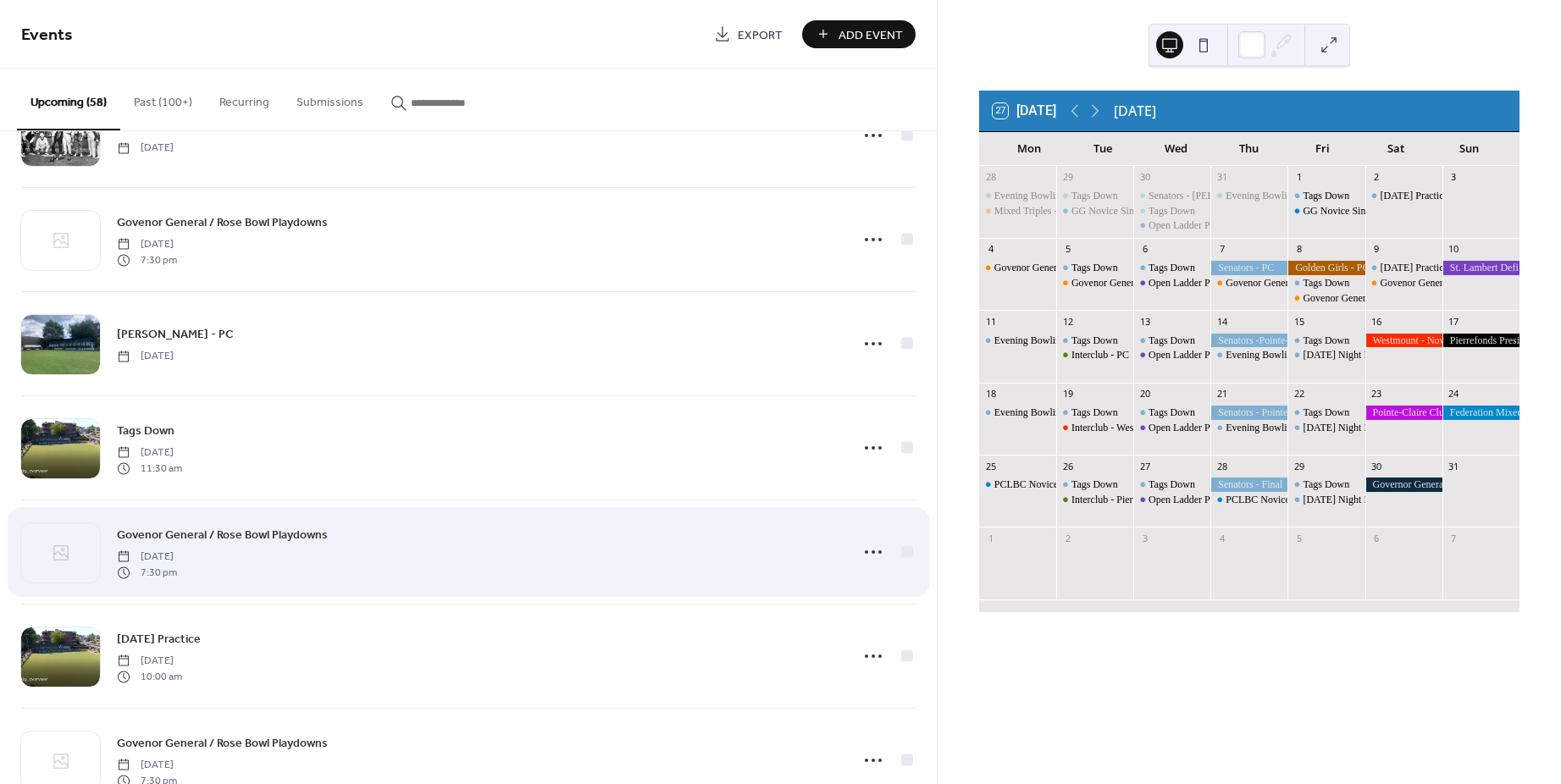 click on "Govenor General / Rose Bowl Playdowns" at bounding box center (222, 535) 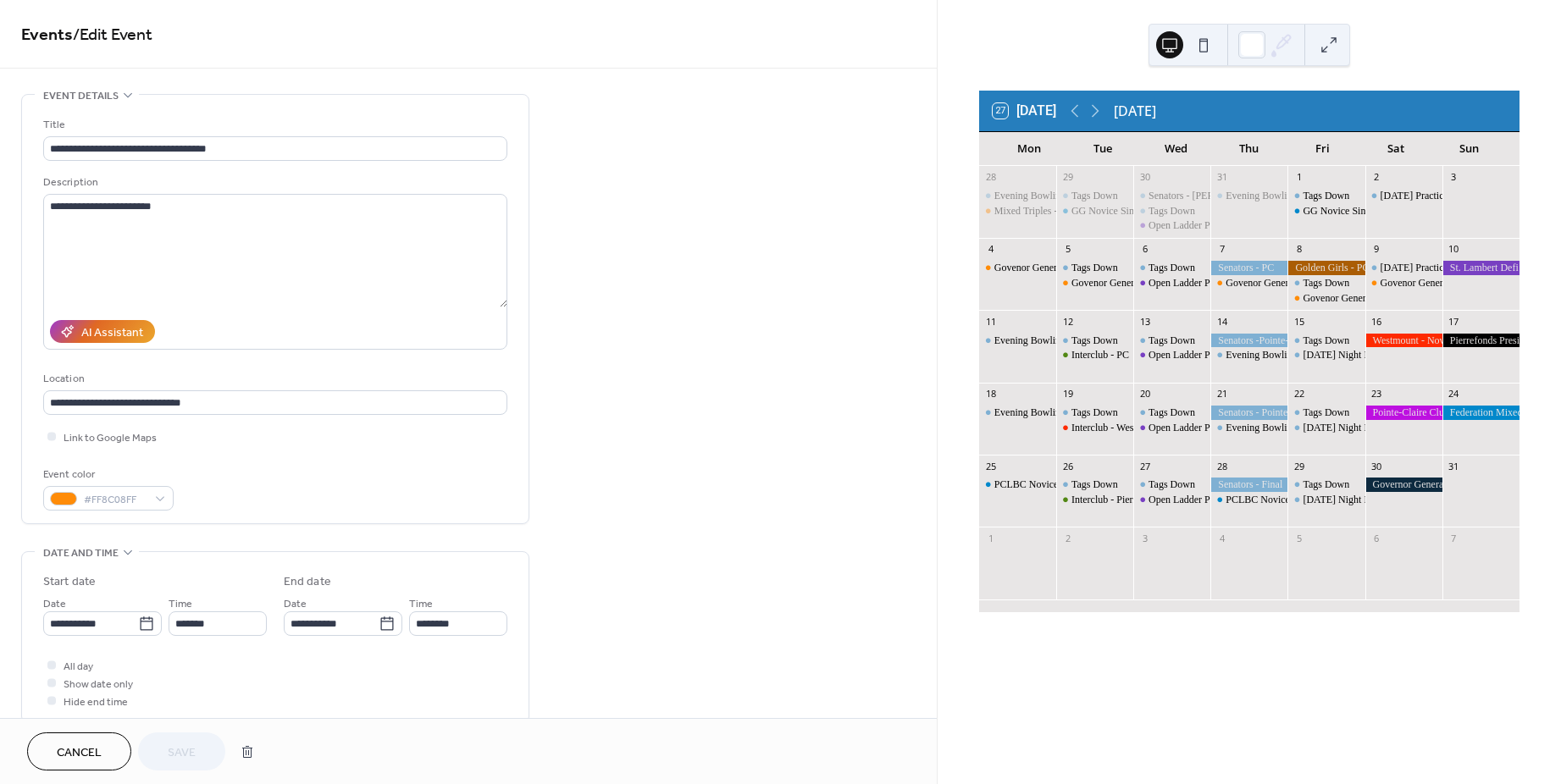 click on "Cancel" at bounding box center (79, 753) 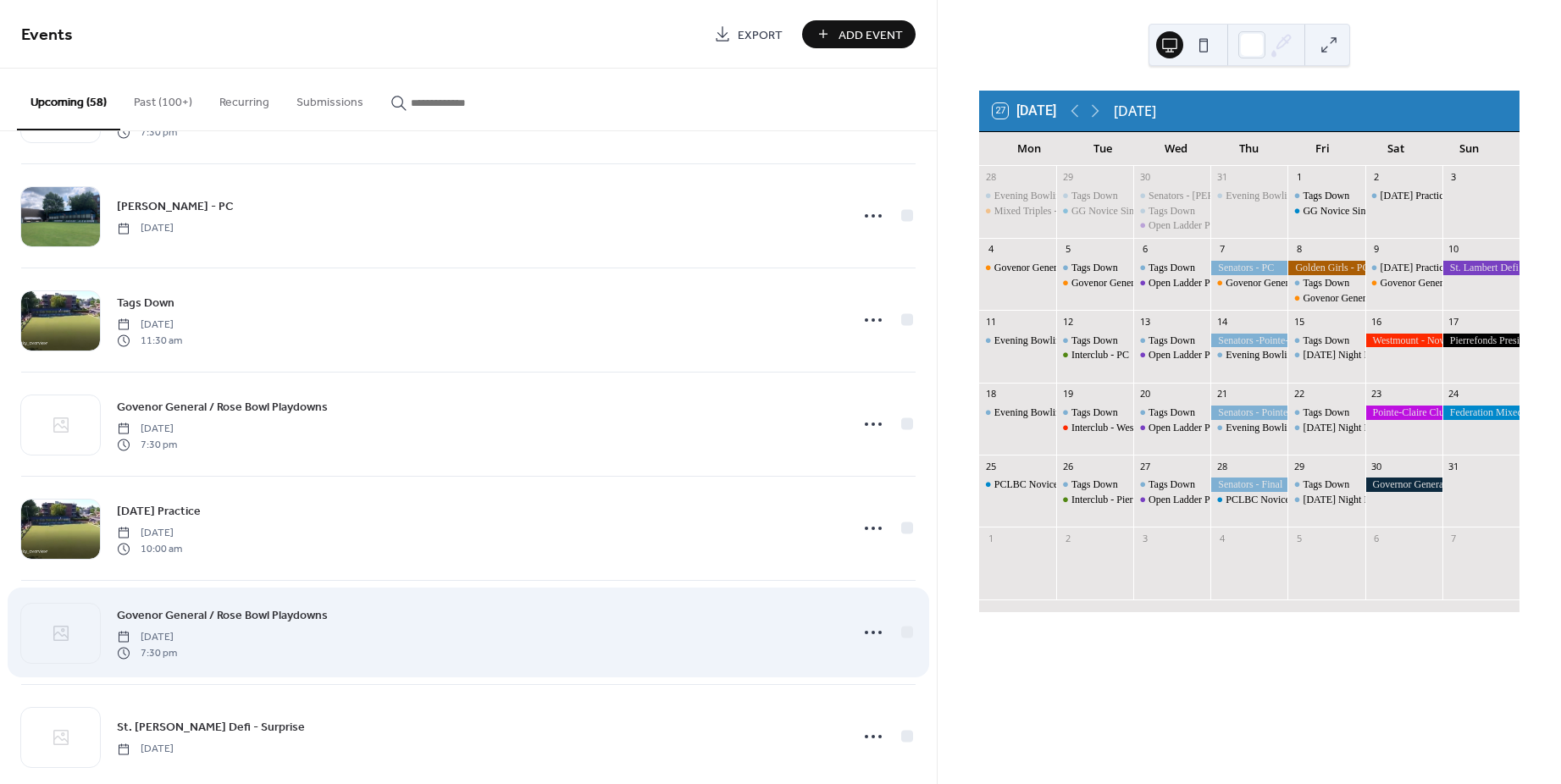 scroll, scrollTop: 2117, scrollLeft: 0, axis: vertical 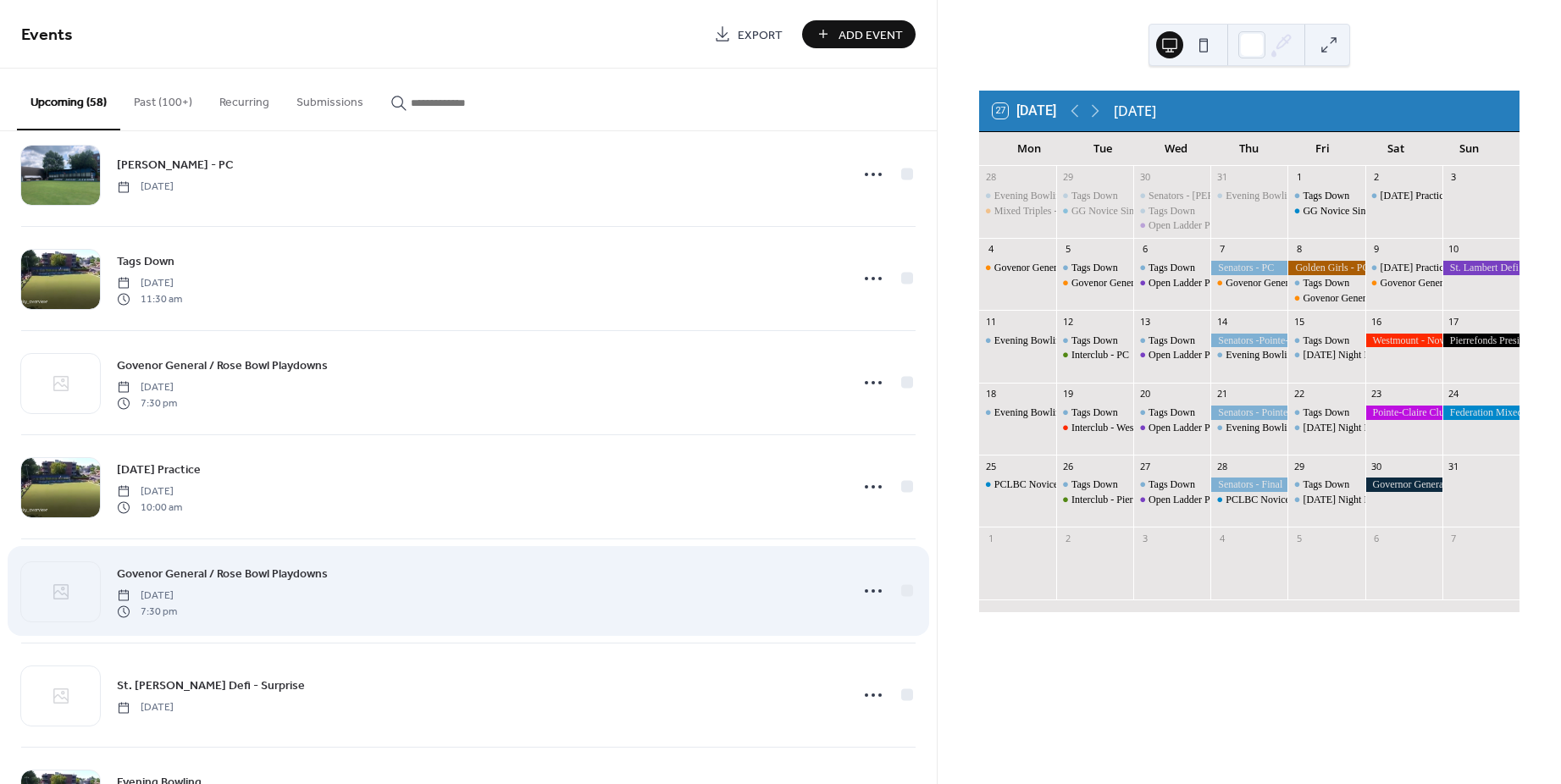 click on "Govenor General / Rose Bowl Playdowns" at bounding box center [222, 574] 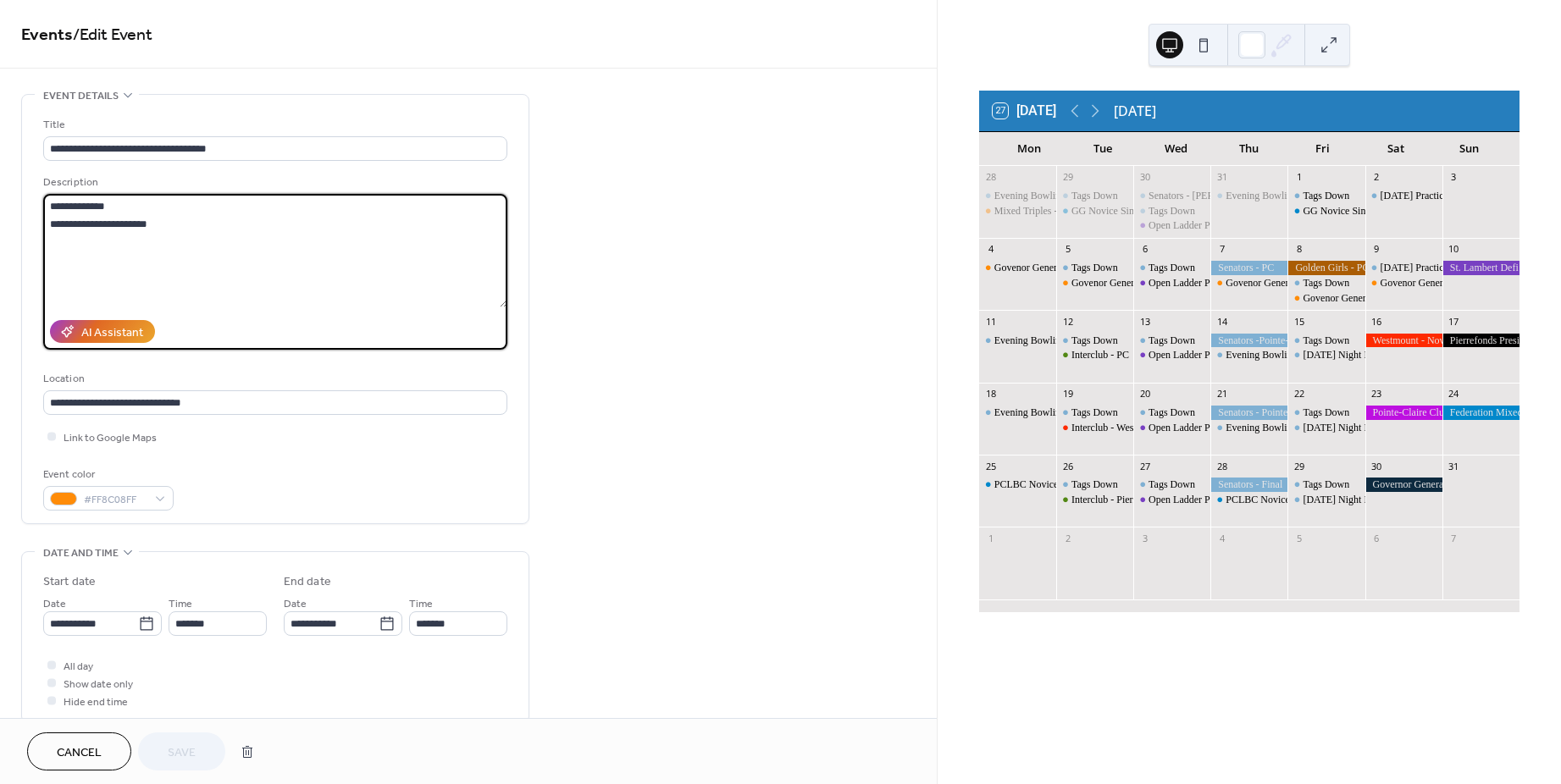 drag, startPoint x: 159, startPoint y: 219, endPoint x: 32, endPoint y: 219, distance: 127 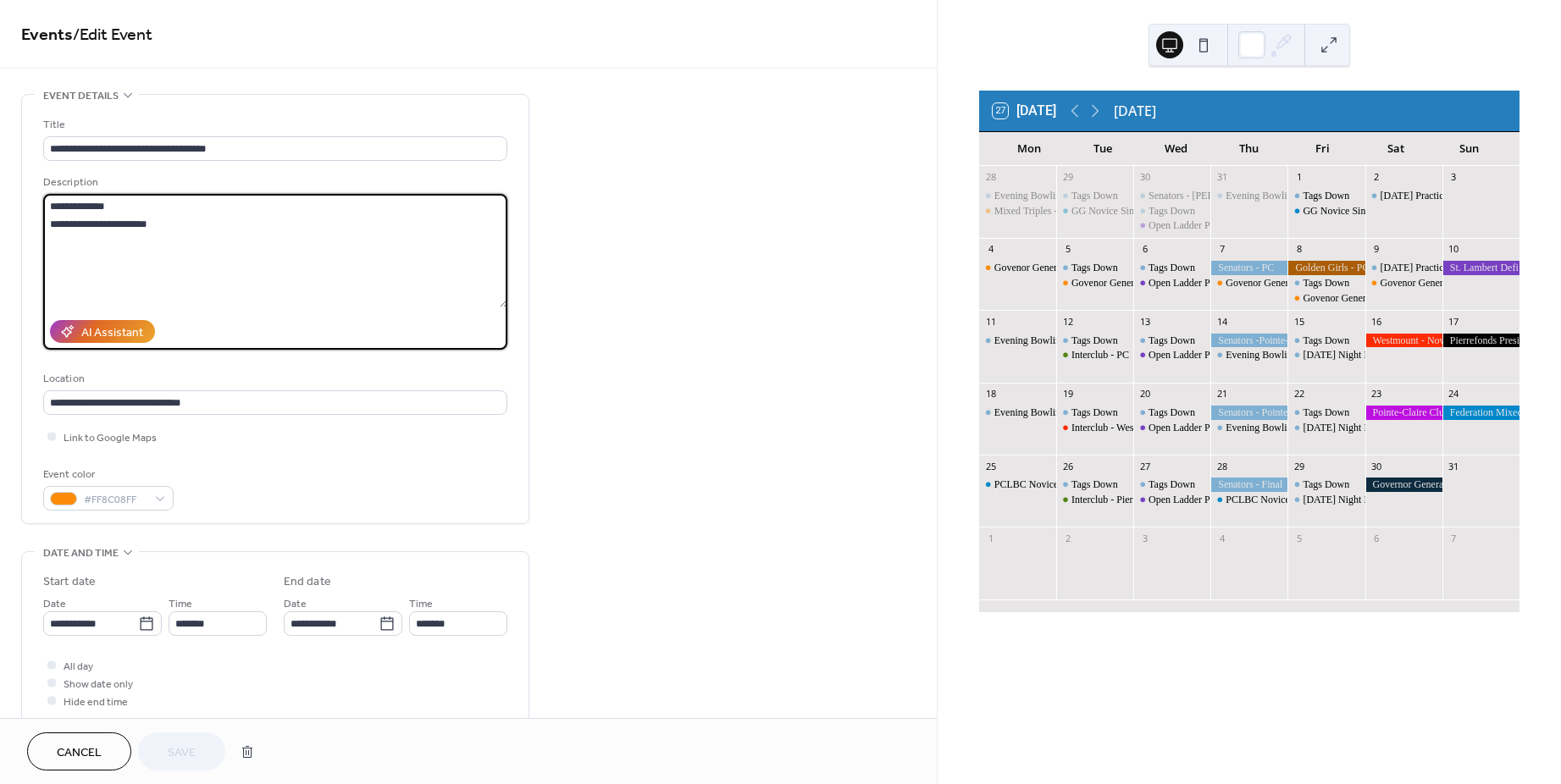 click on "**********" at bounding box center [275, 309] 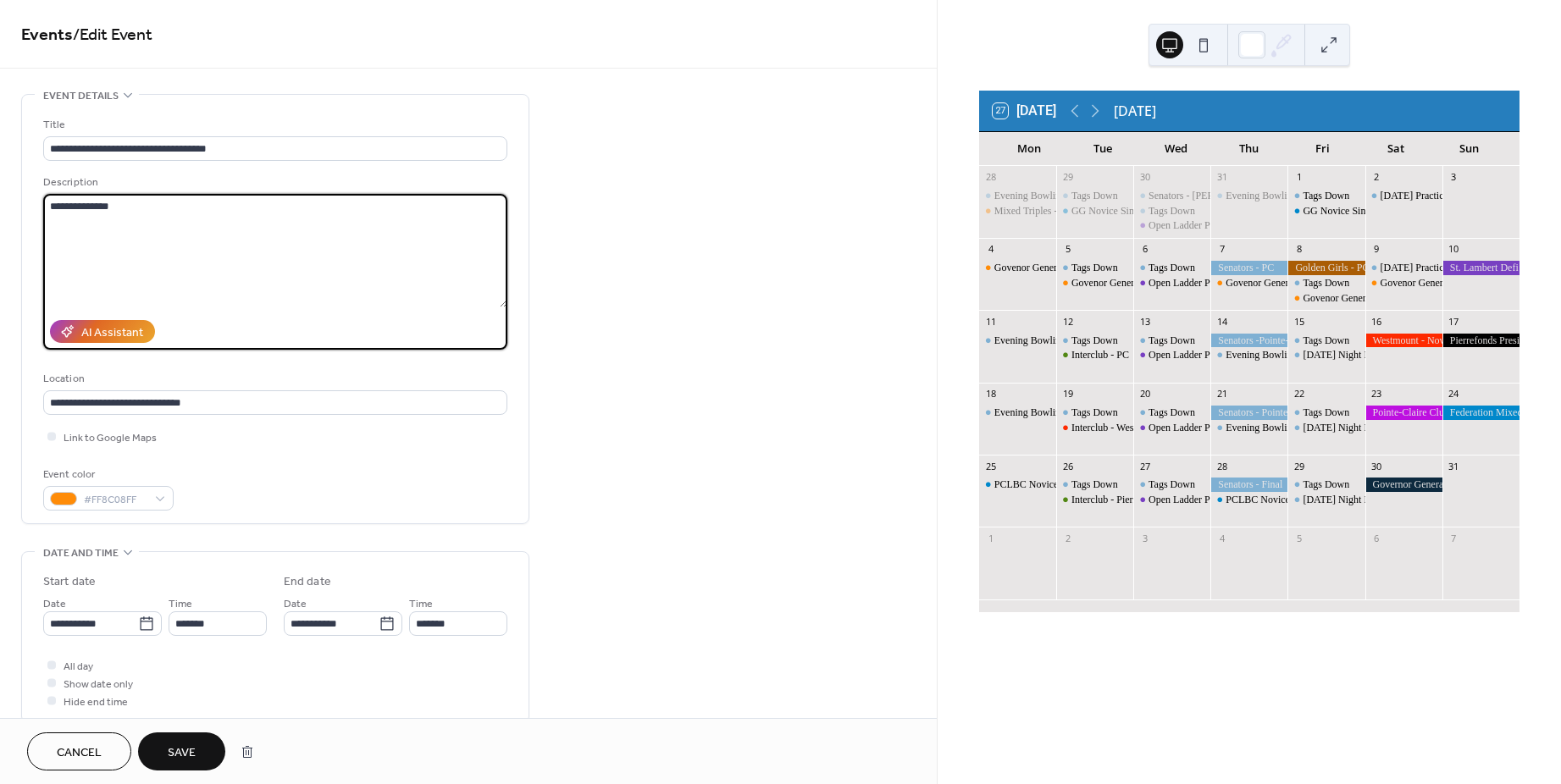 click on "**********" at bounding box center [275, 251] 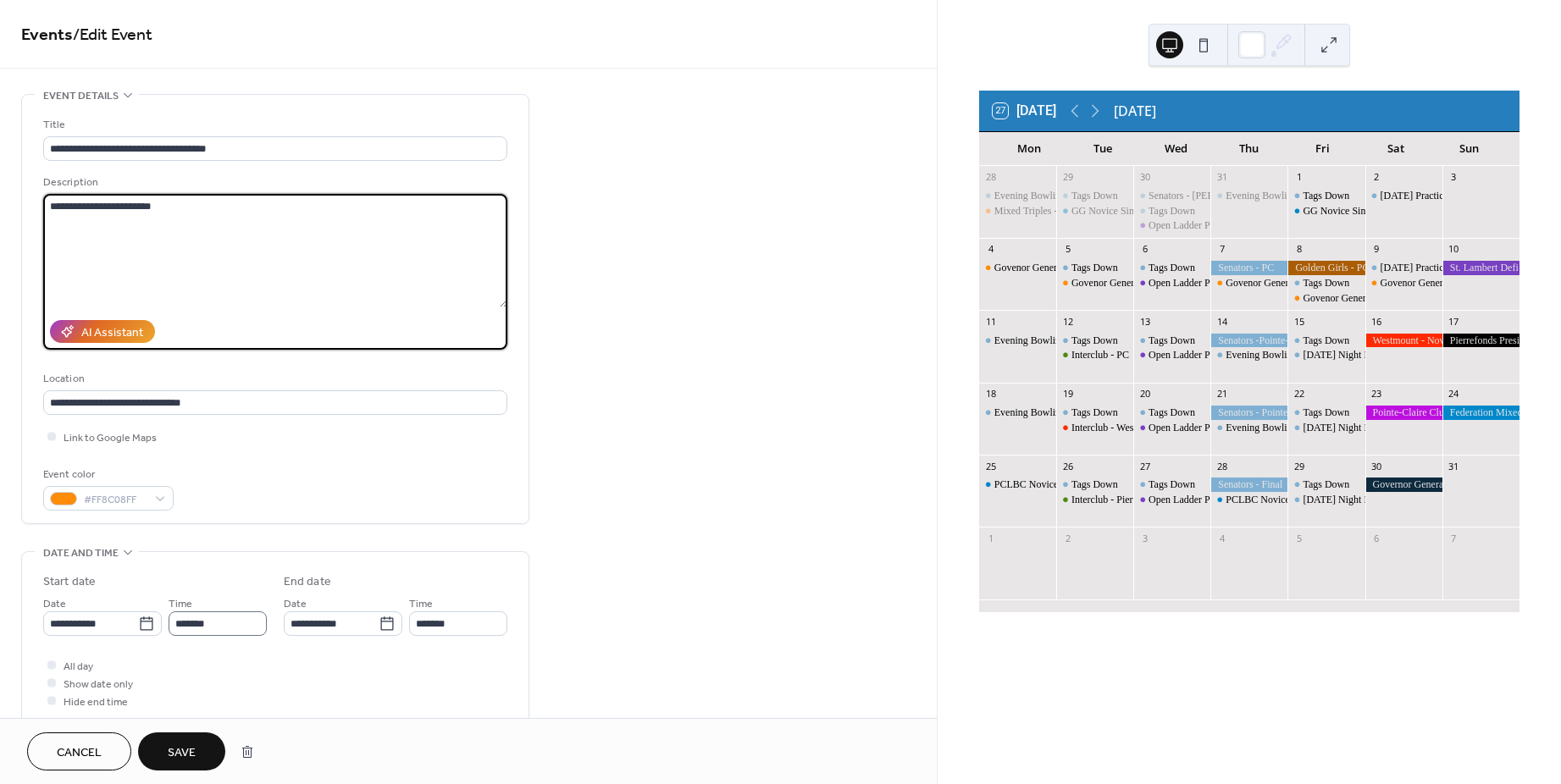 type on "**********" 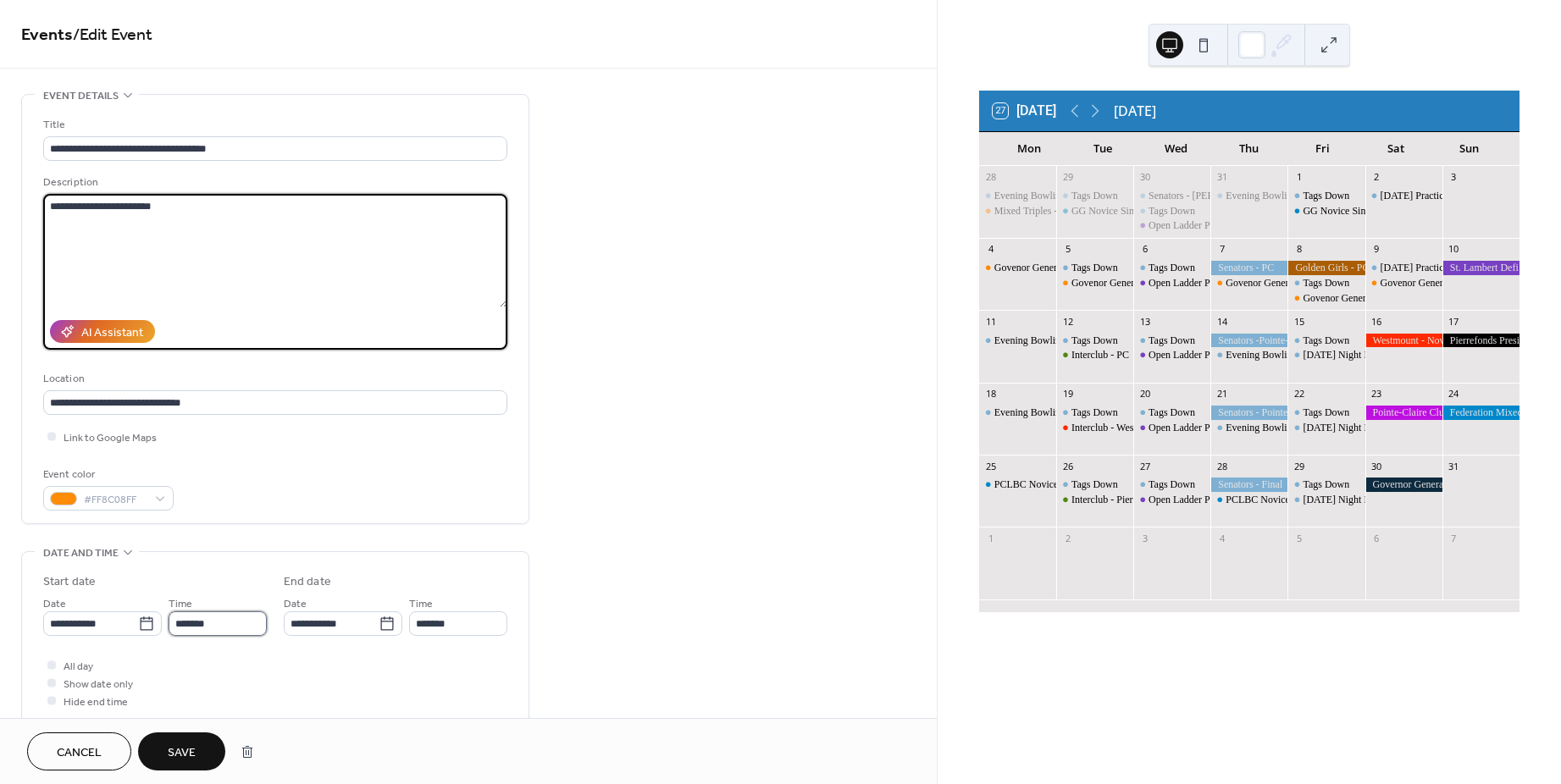 click on "*******" at bounding box center (218, 623) 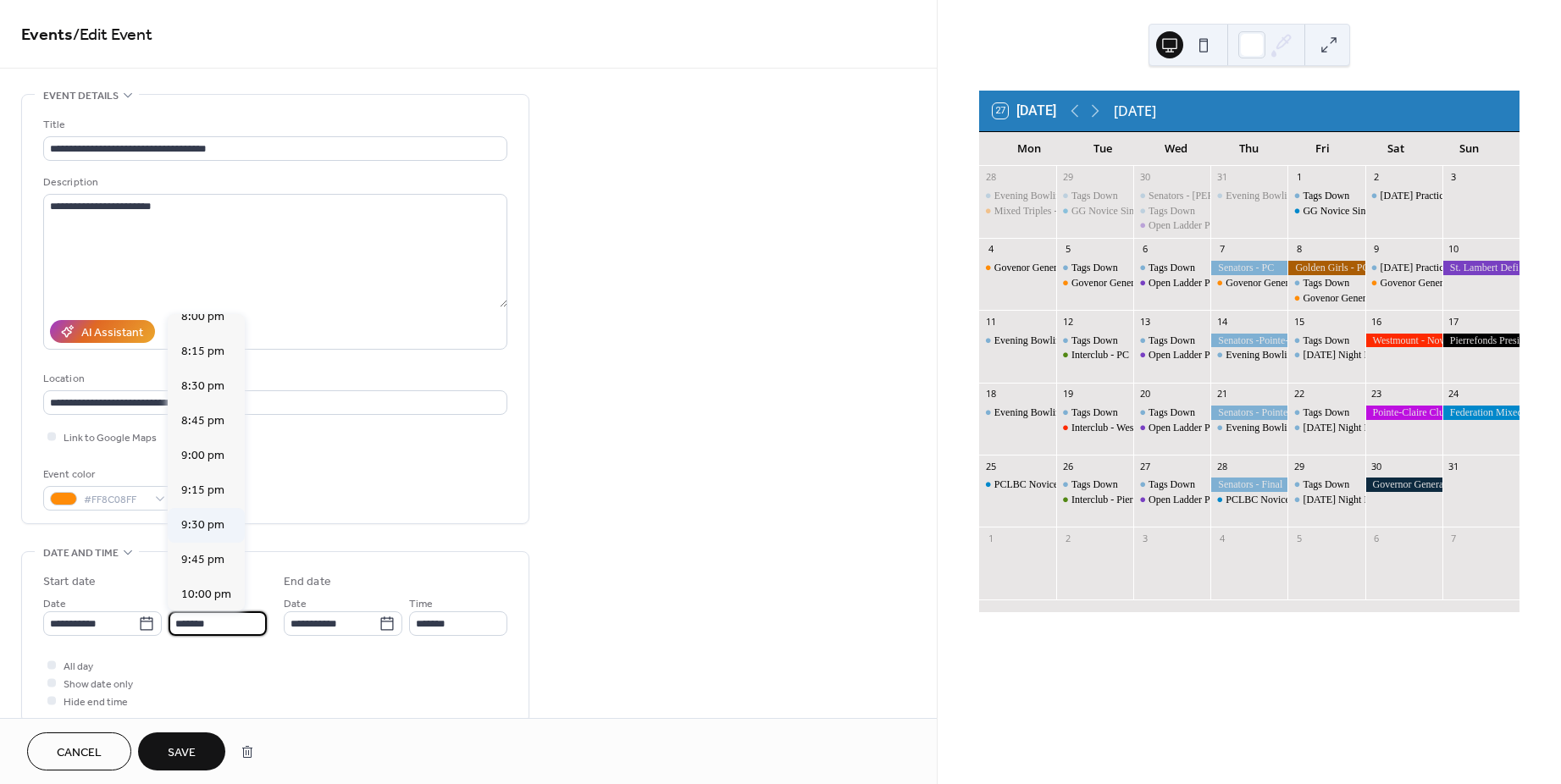 scroll, scrollTop: 2792, scrollLeft: 0, axis: vertical 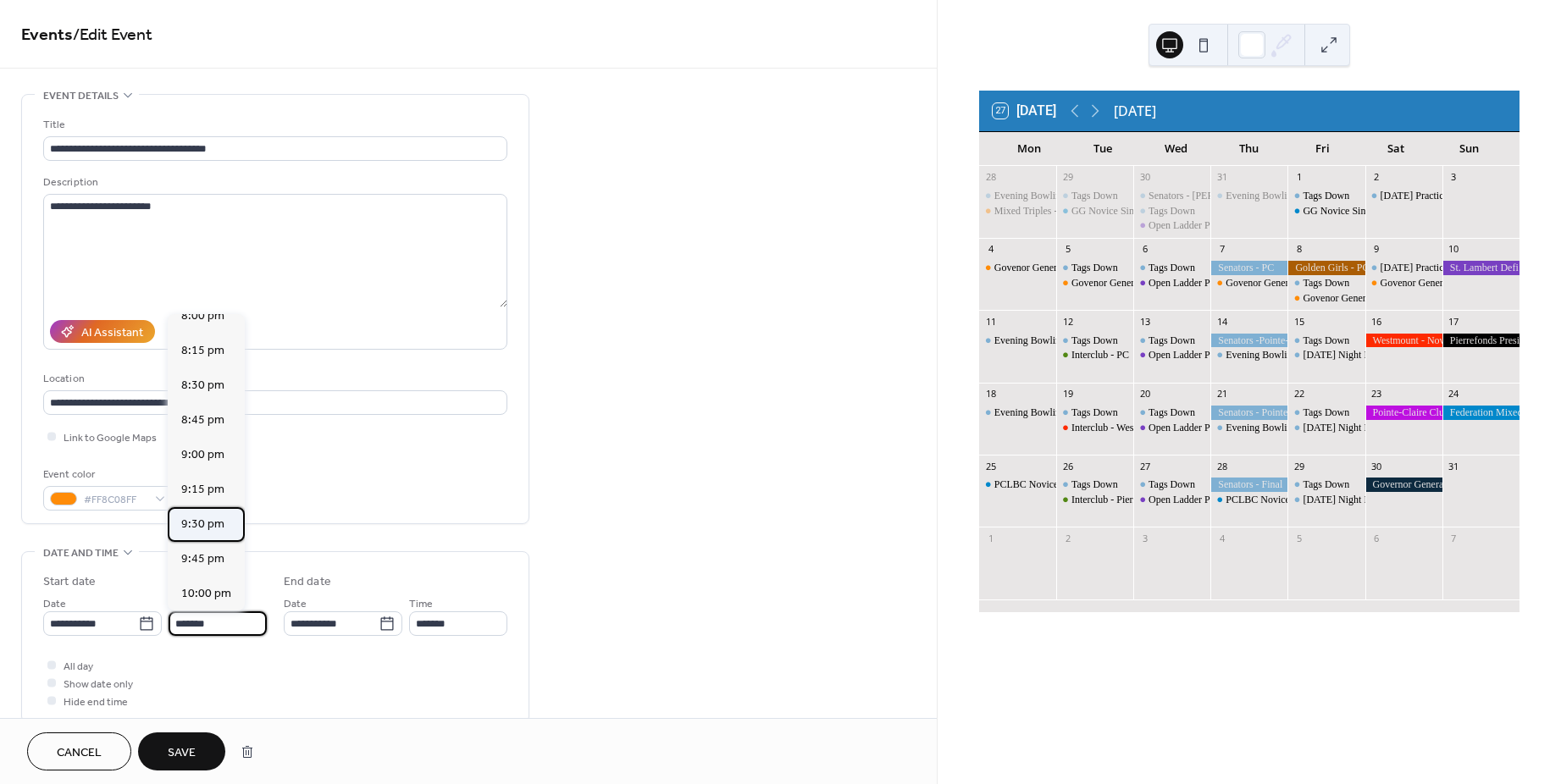click on "9:30 pm" at bounding box center [202, 524] 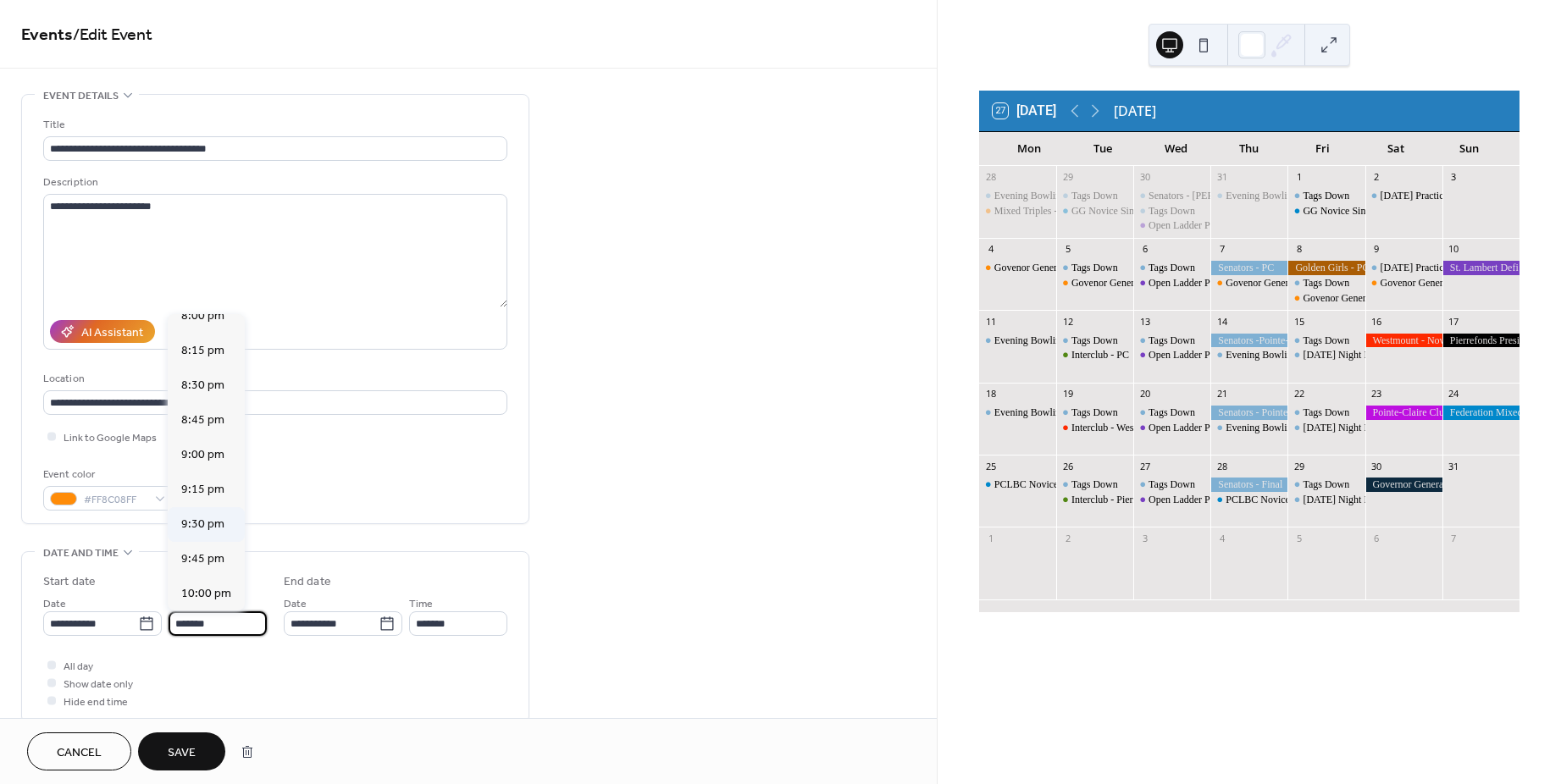 type on "*******" 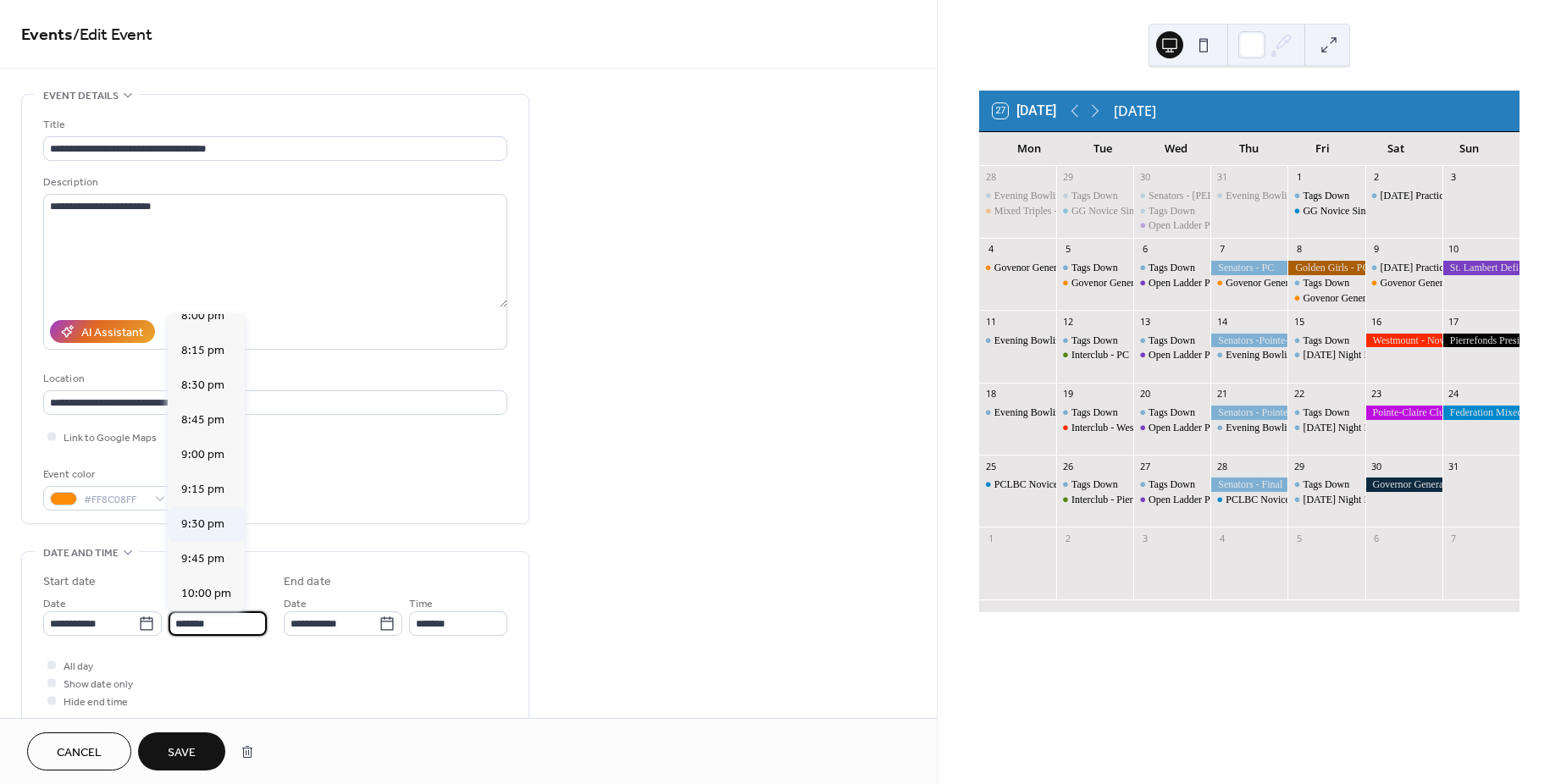 type on "*******" 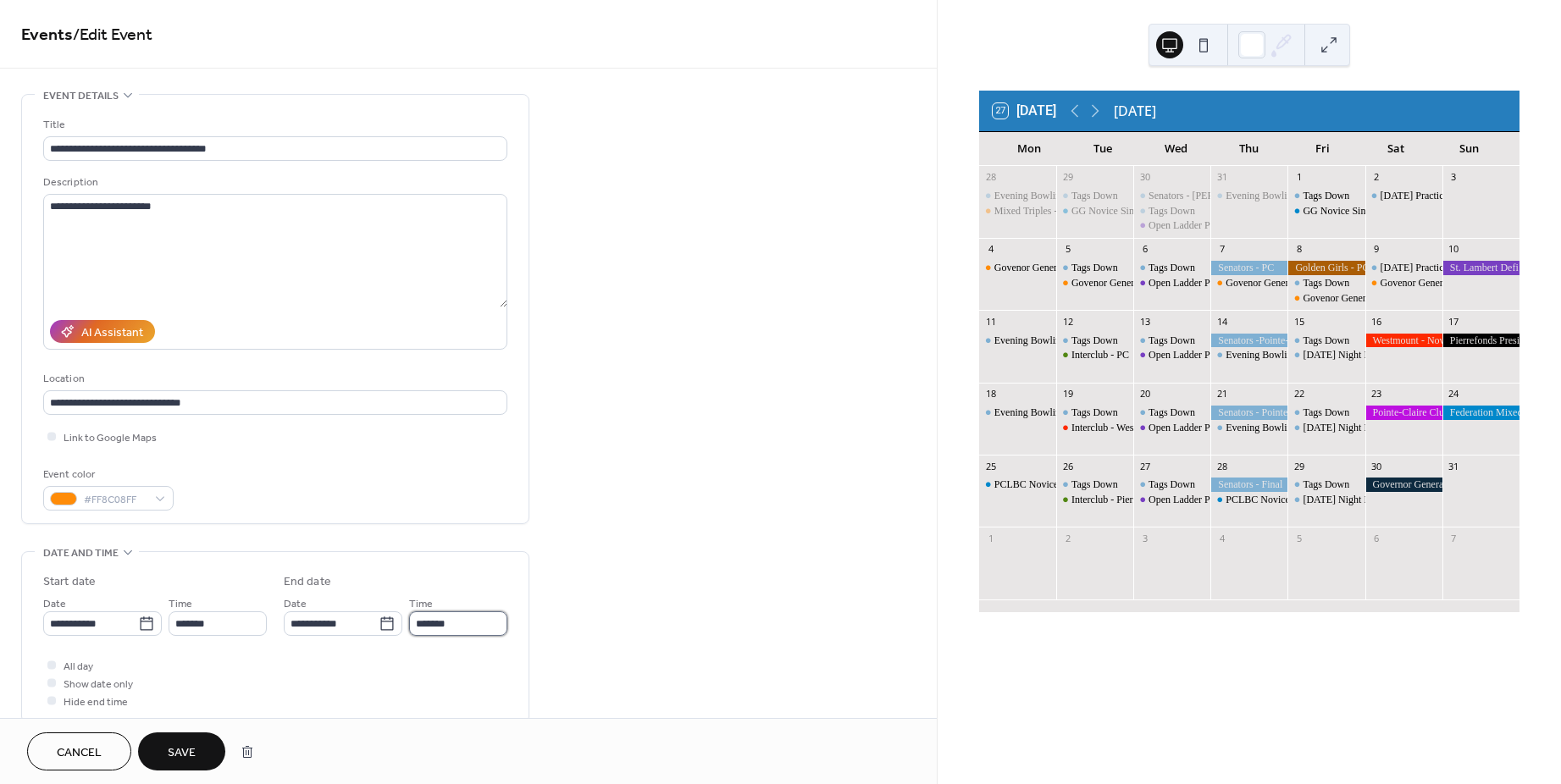 click on "*******" at bounding box center (458, 623) 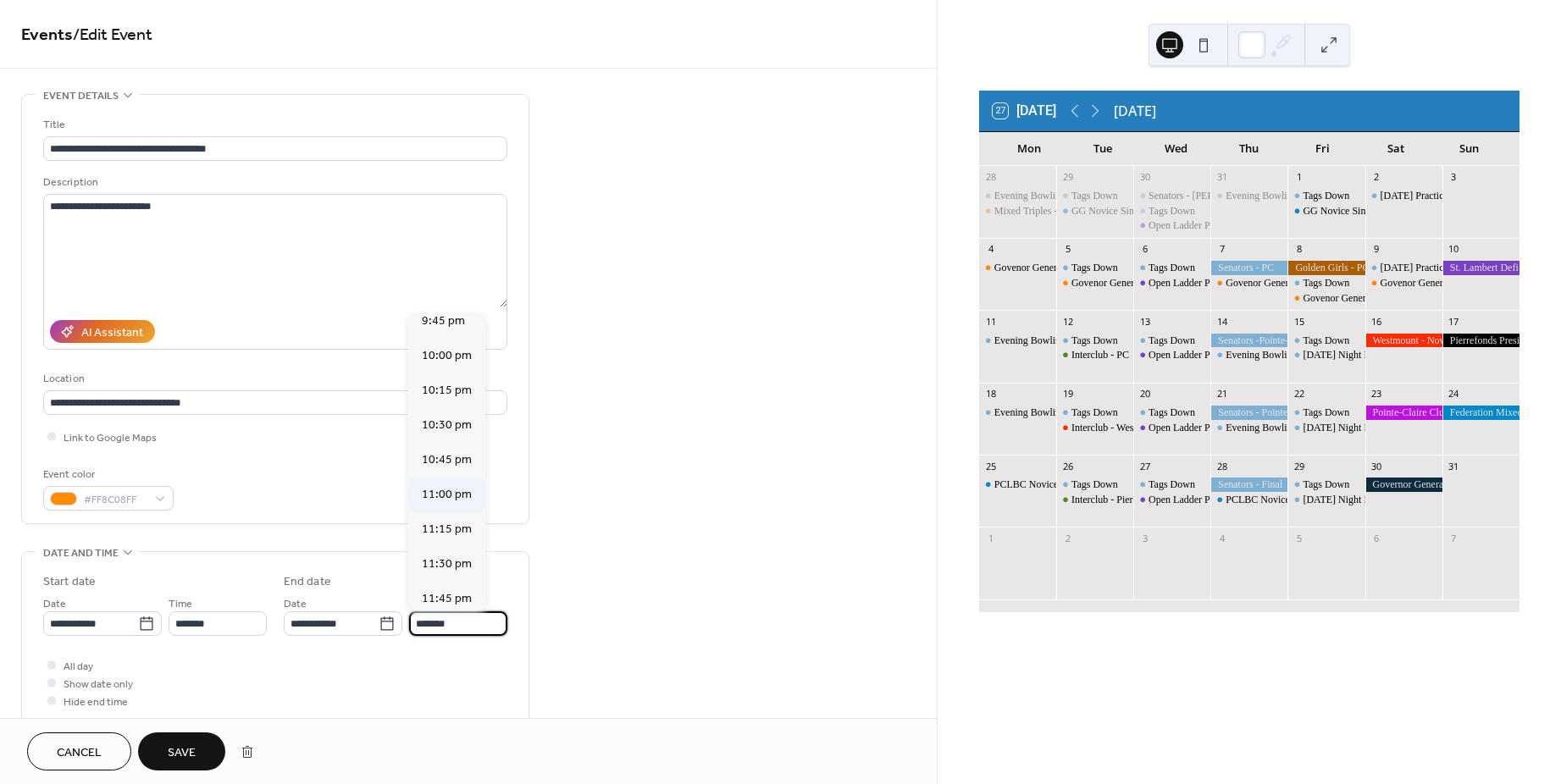 scroll, scrollTop: 15, scrollLeft: 0, axis: vertical 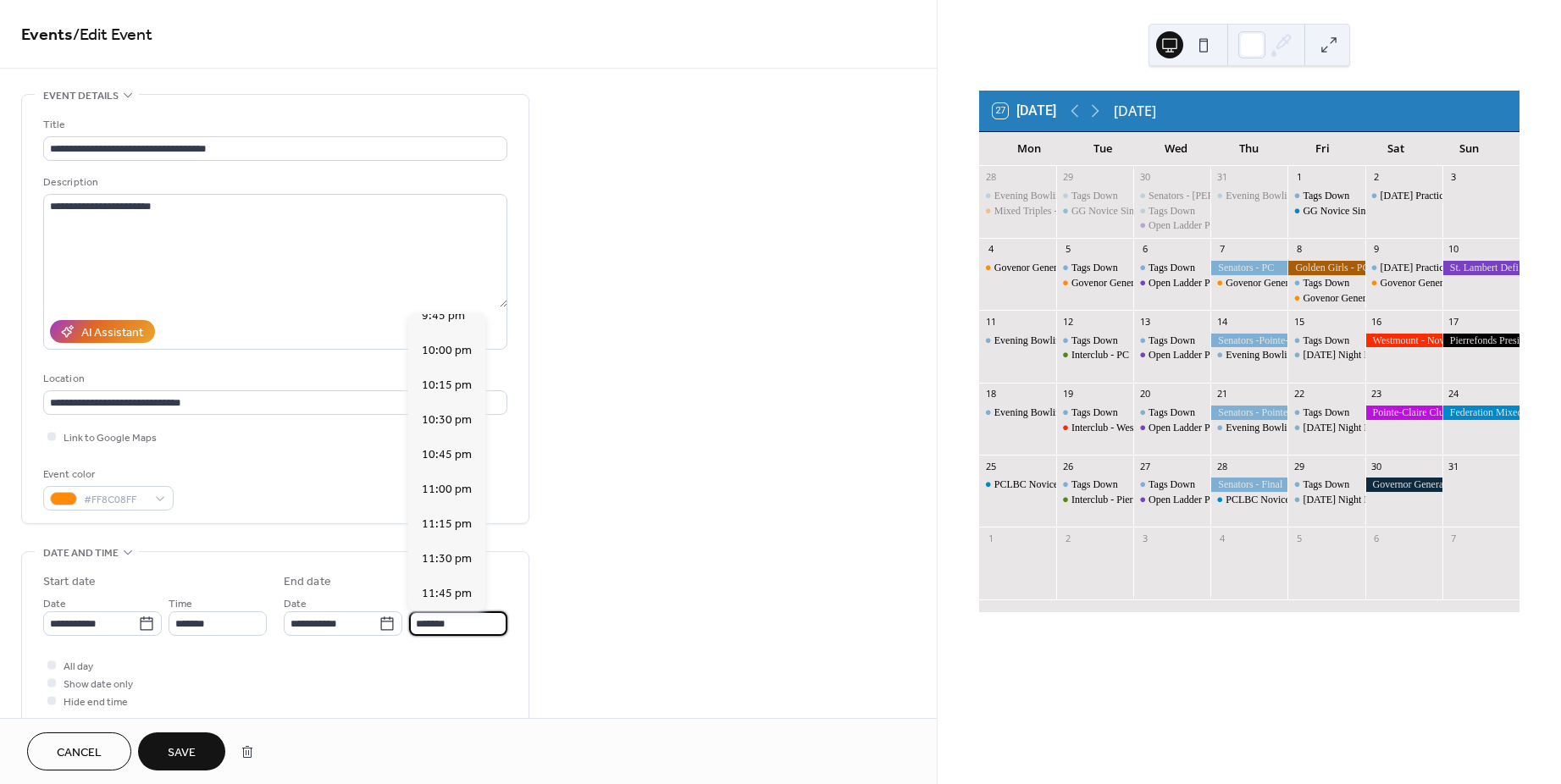 drag, startPoint x: 461, startPoint y: 620, endPoint x: 412, endPoint y: 616, distance: 49.16299 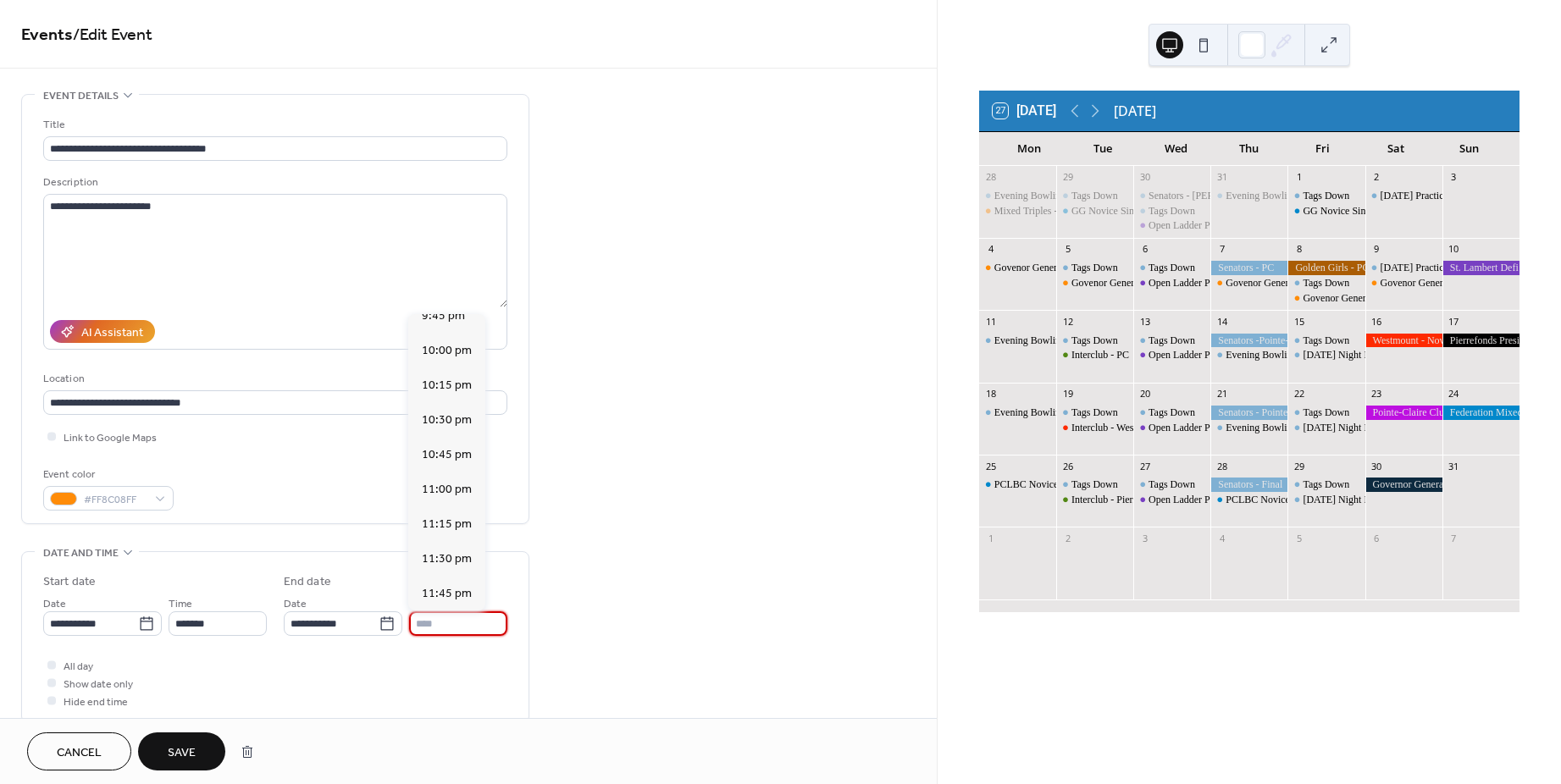 type on "*******" 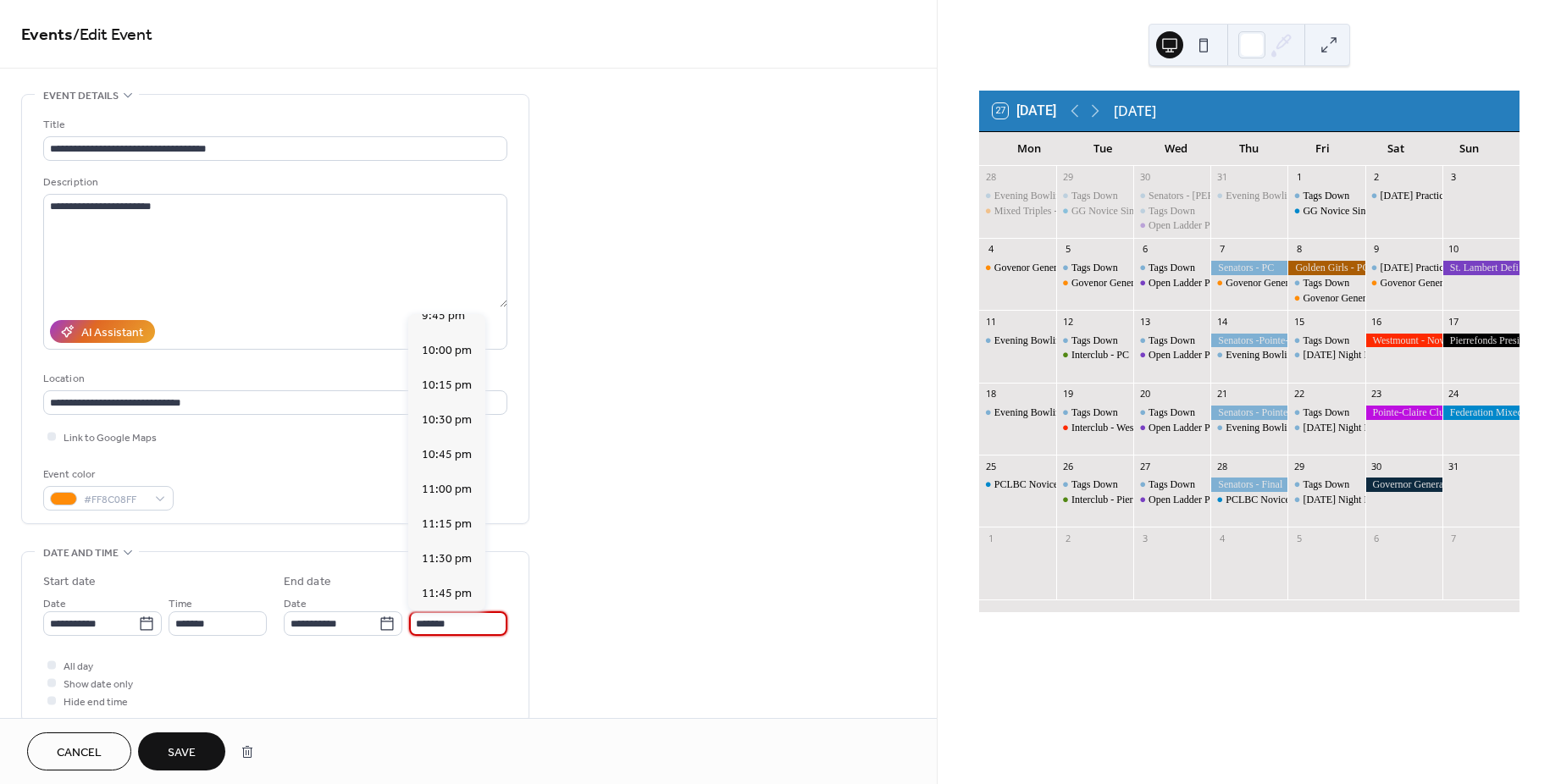 click on "All day Show date only Hide end time" at bounding box center [275, 682] 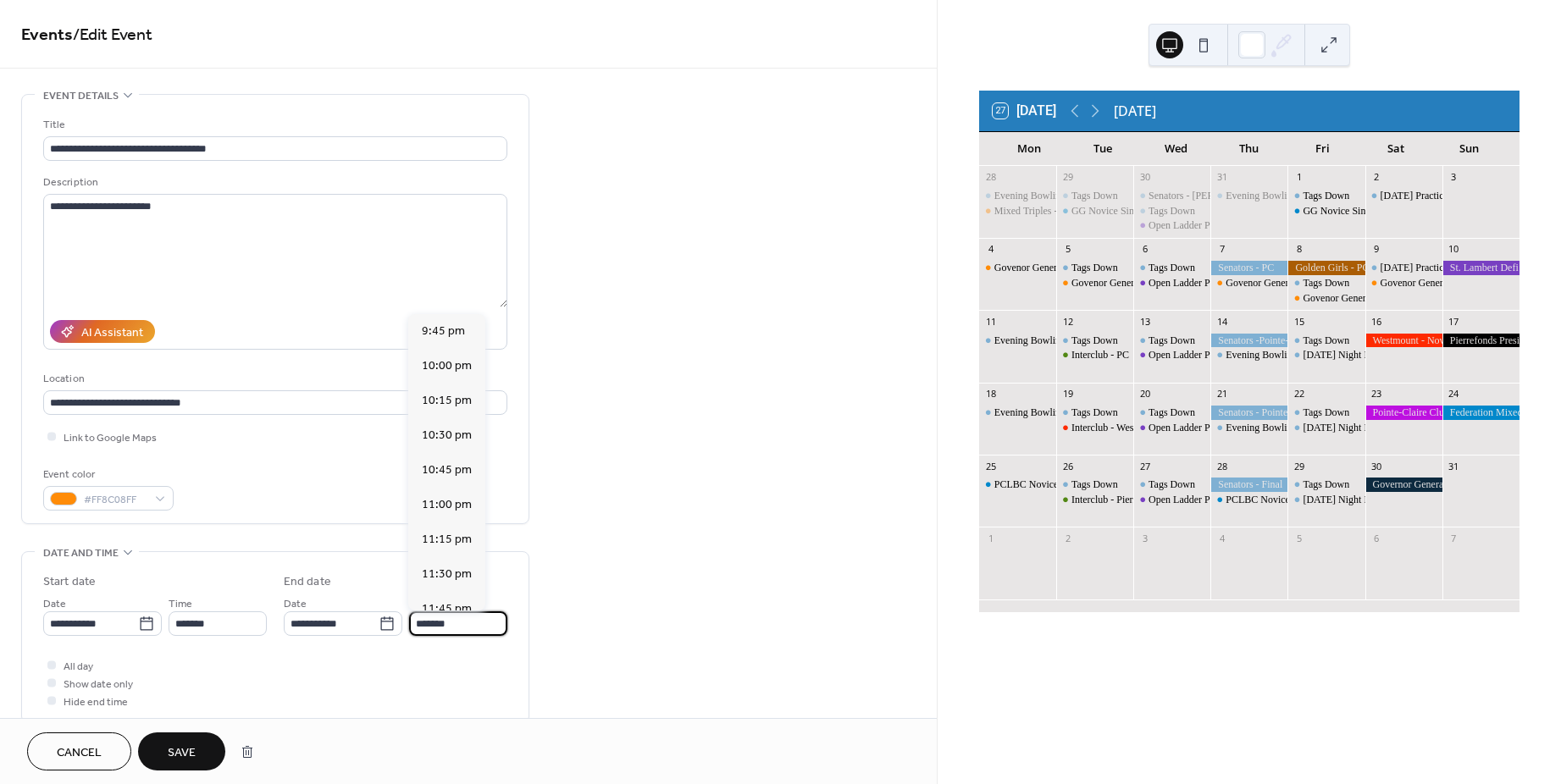 click on "*******" at bounding box center (458, 623) 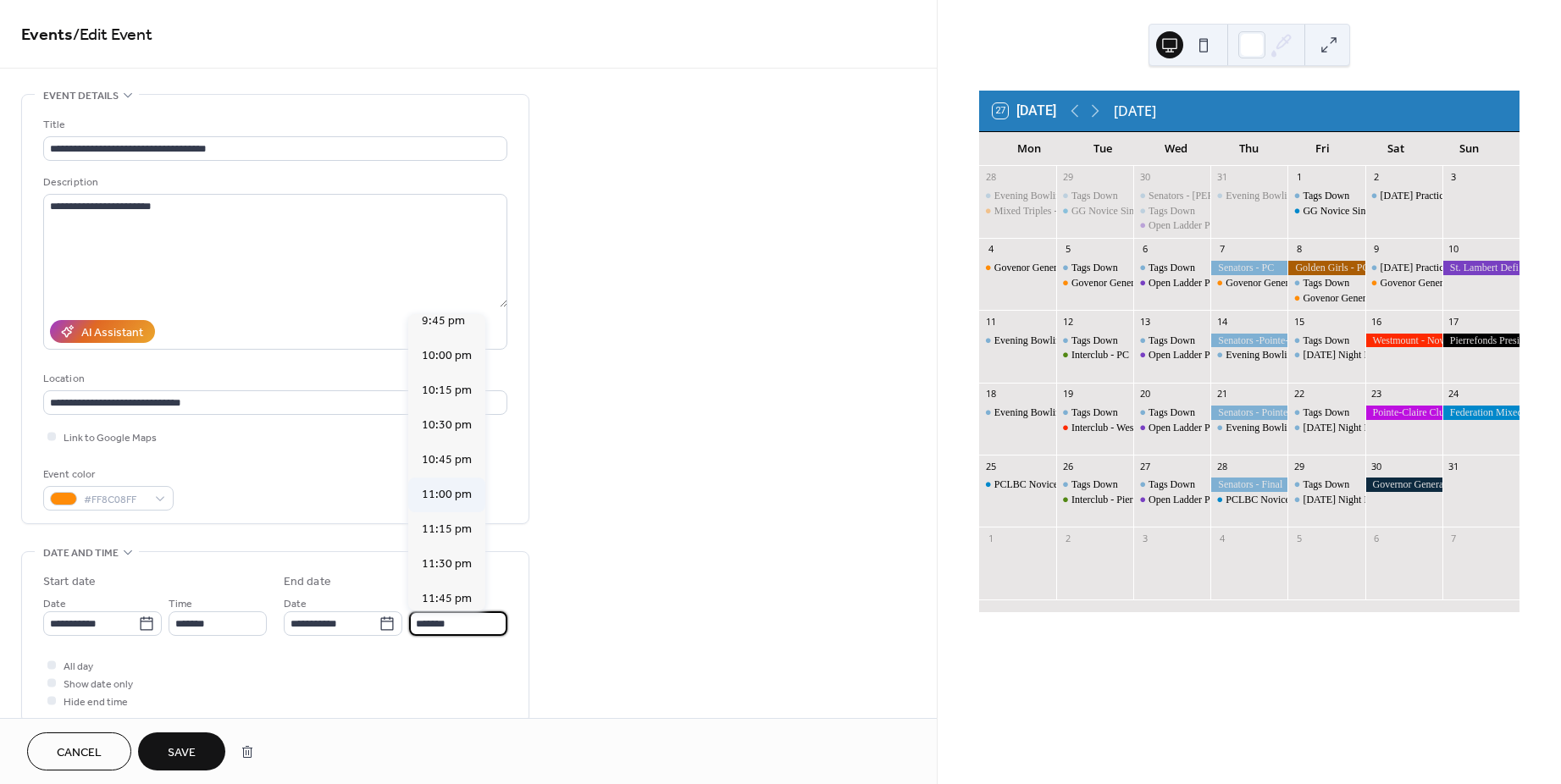 scroll, scrollTop: 15, scrollLeft: 0, axis: vertical 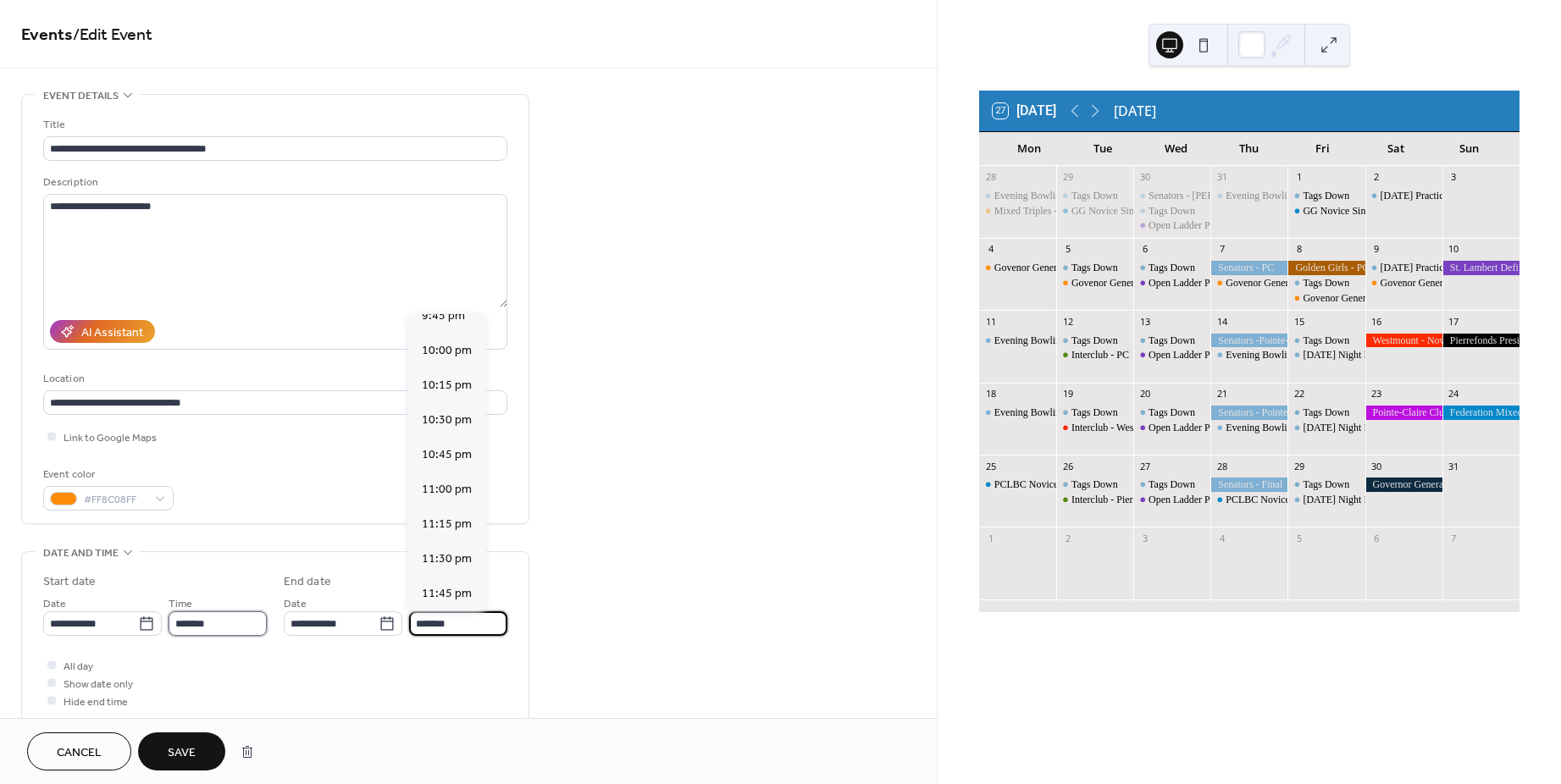 click on "*******" at bounding box center [218, 623] 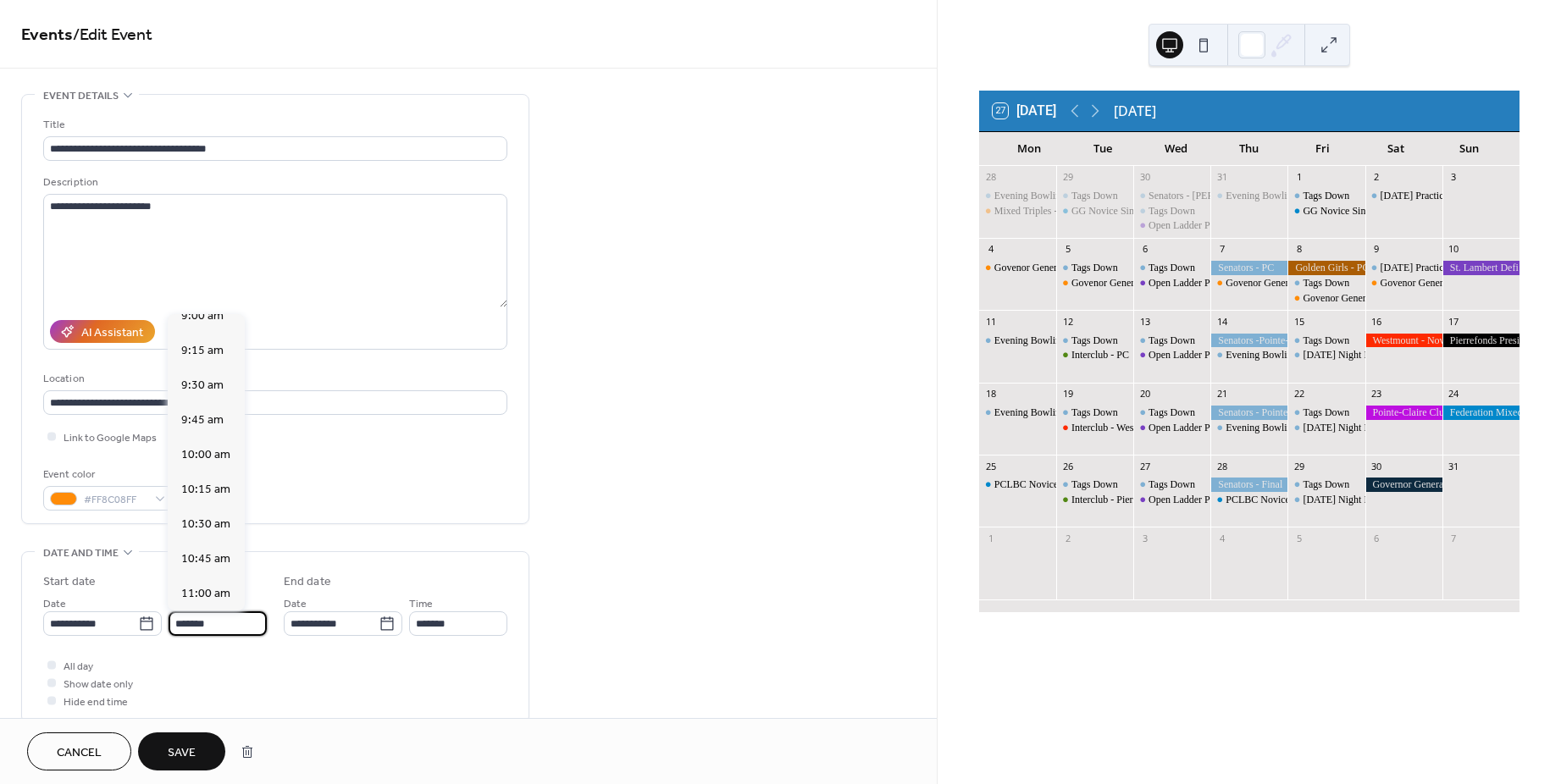 scroll, scrollTop: 1292, scrollLeft: 0, axis: vertical 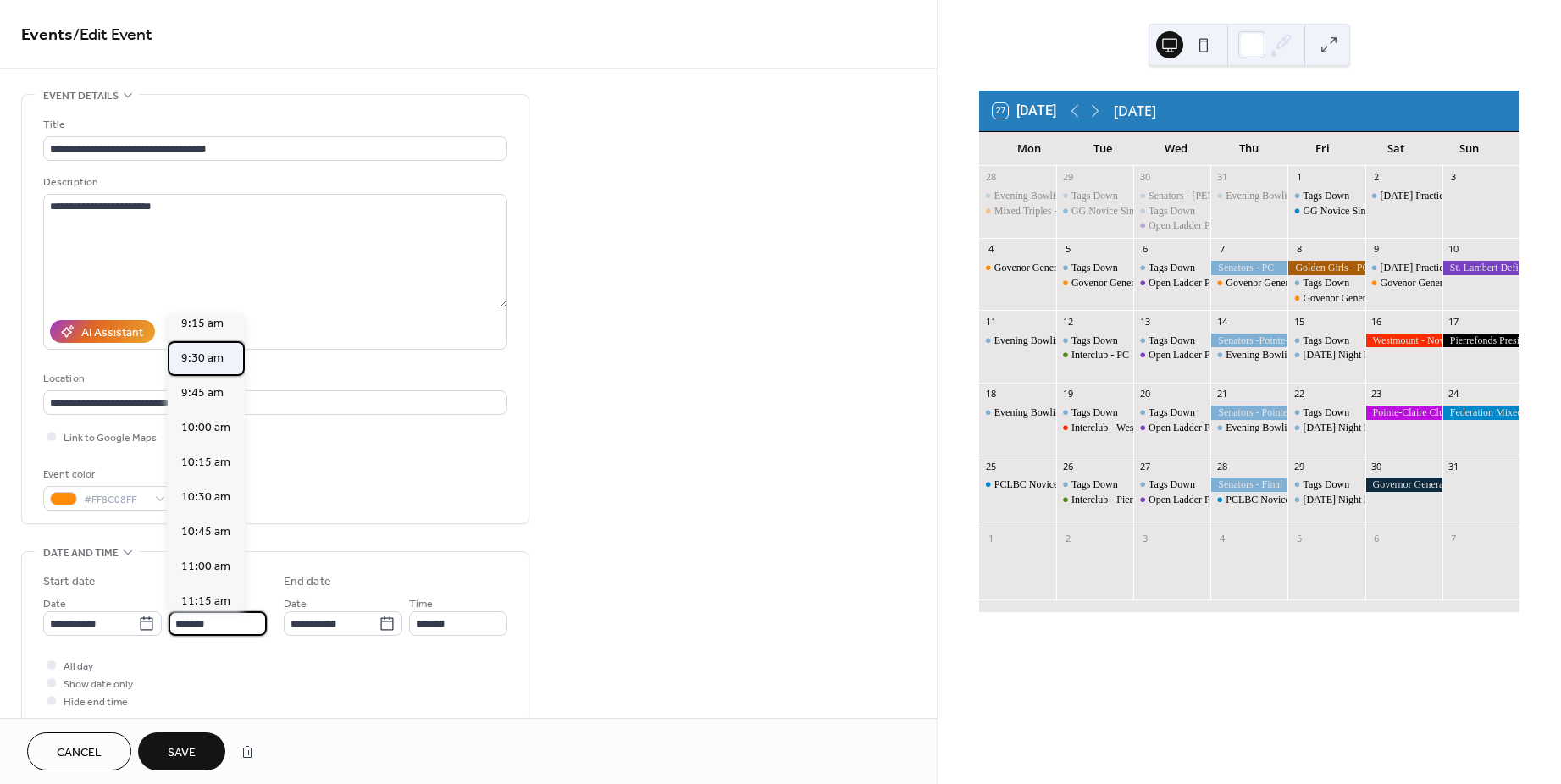 click on "9:30 am" at bounding box center (202, 358) 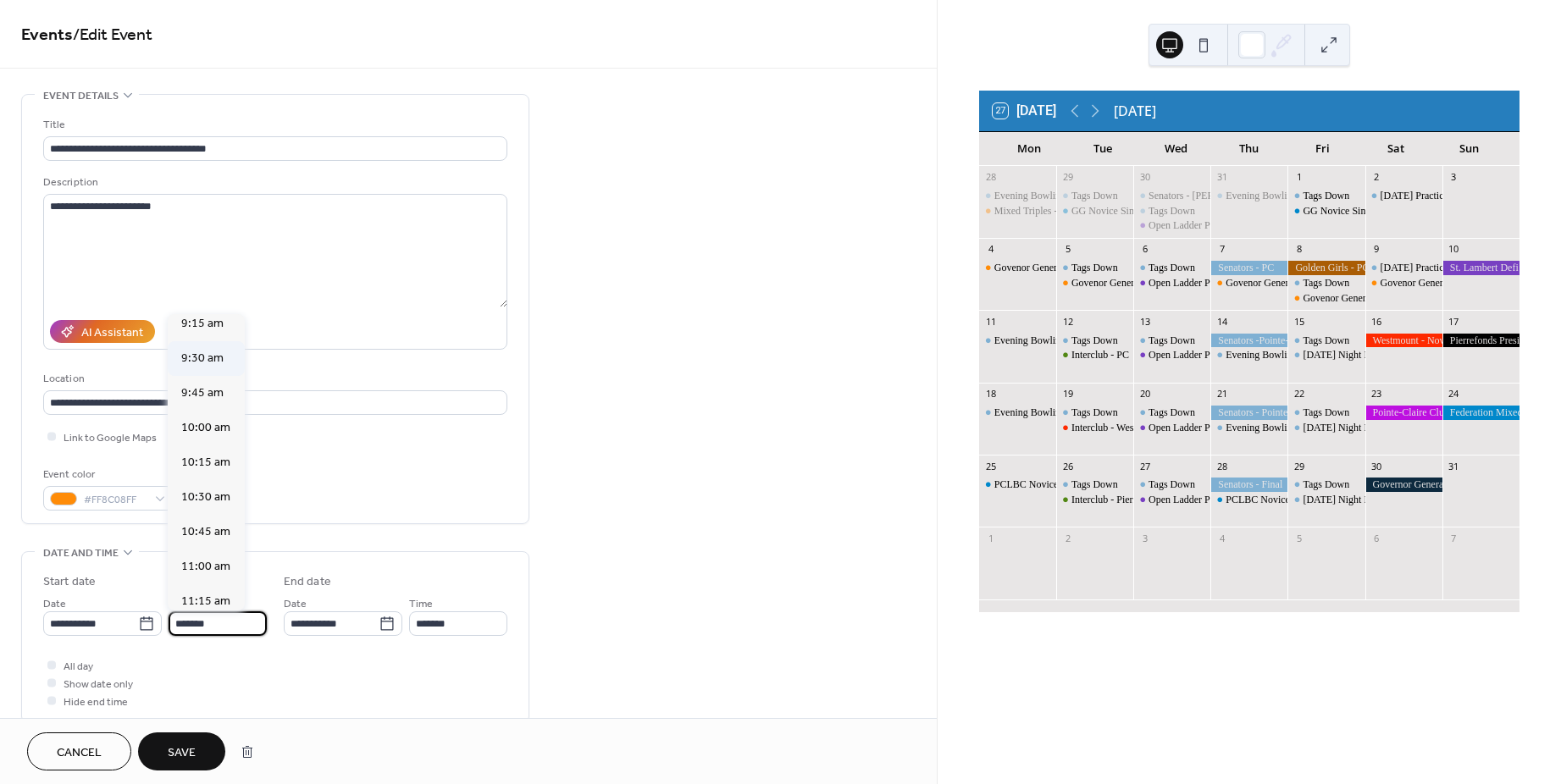 type on "*******" 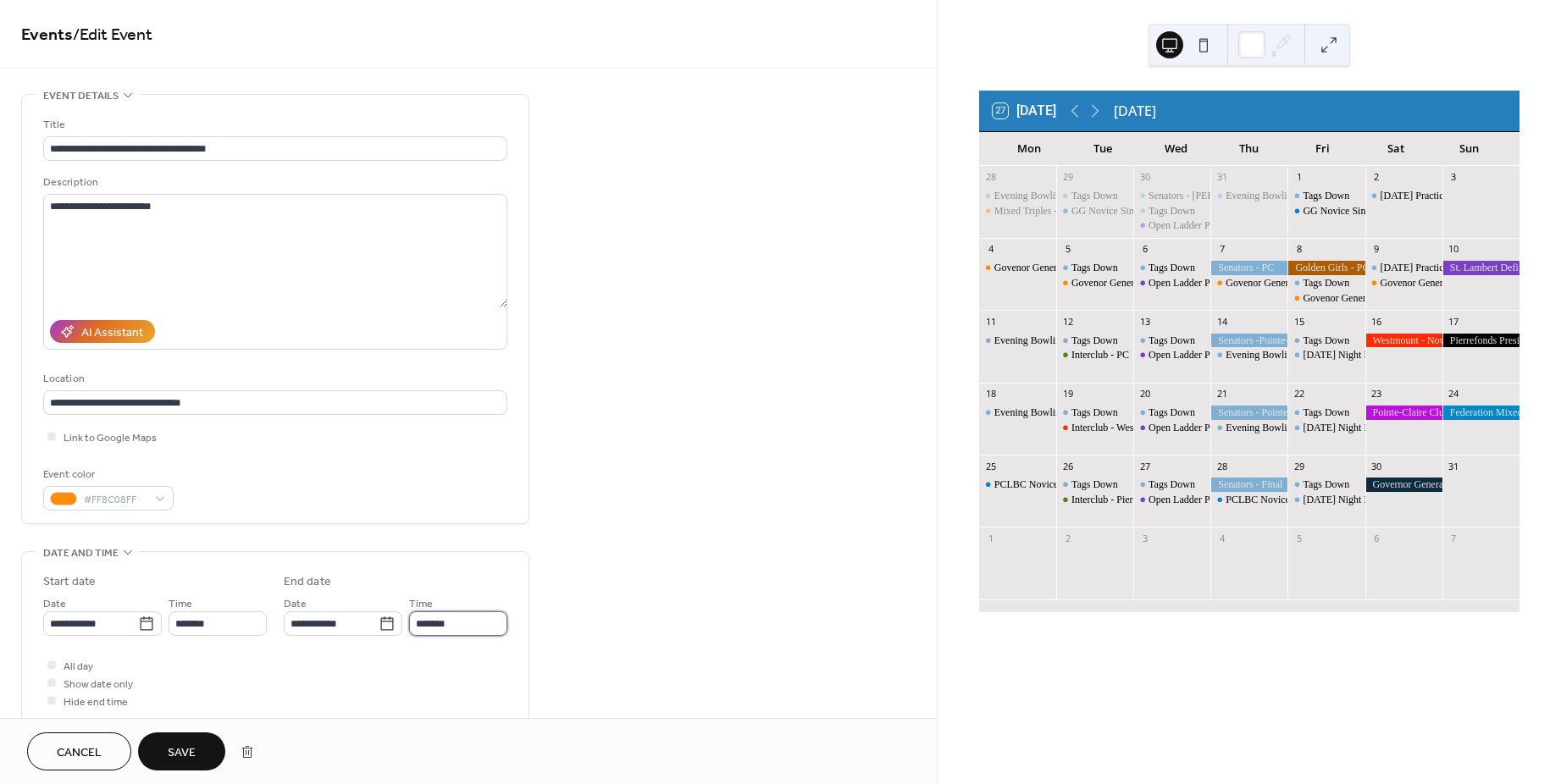 click on "*******" at bounding box center (458, 623) 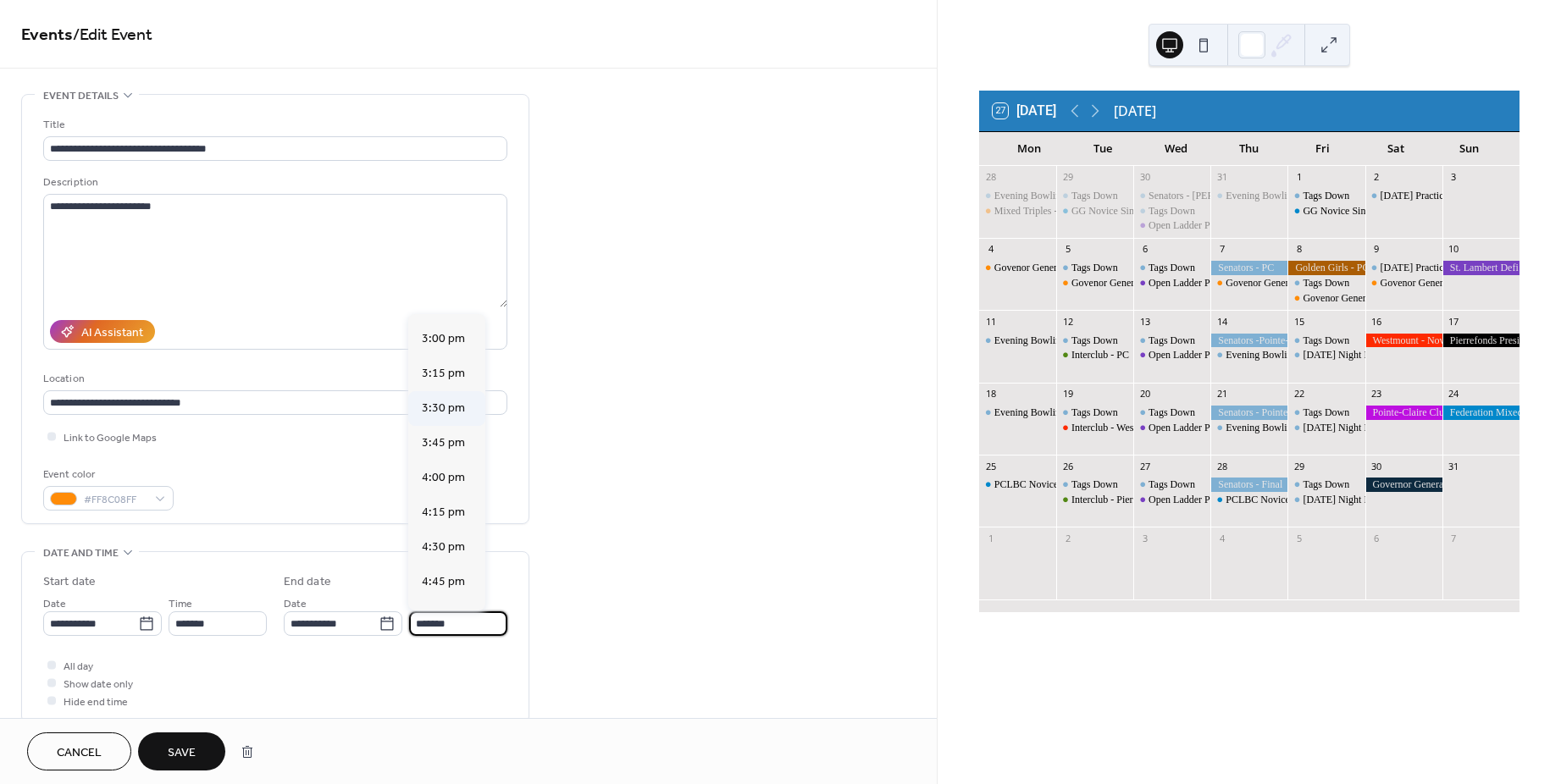scroll, scrollTop: 762, scrollLeft: 0, axis: vertical 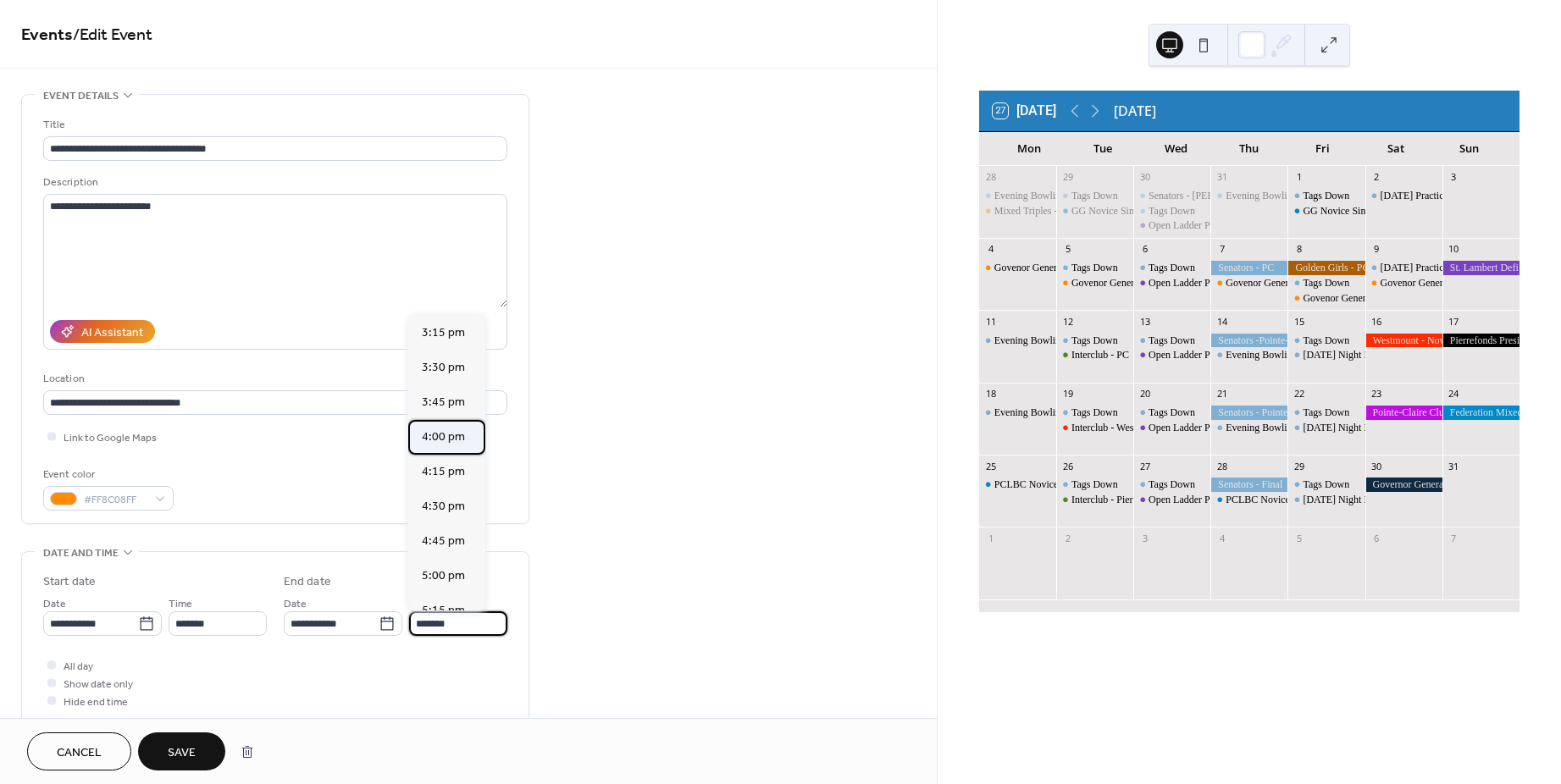 click on "4:00 pm" at bounding box center (443, 437) 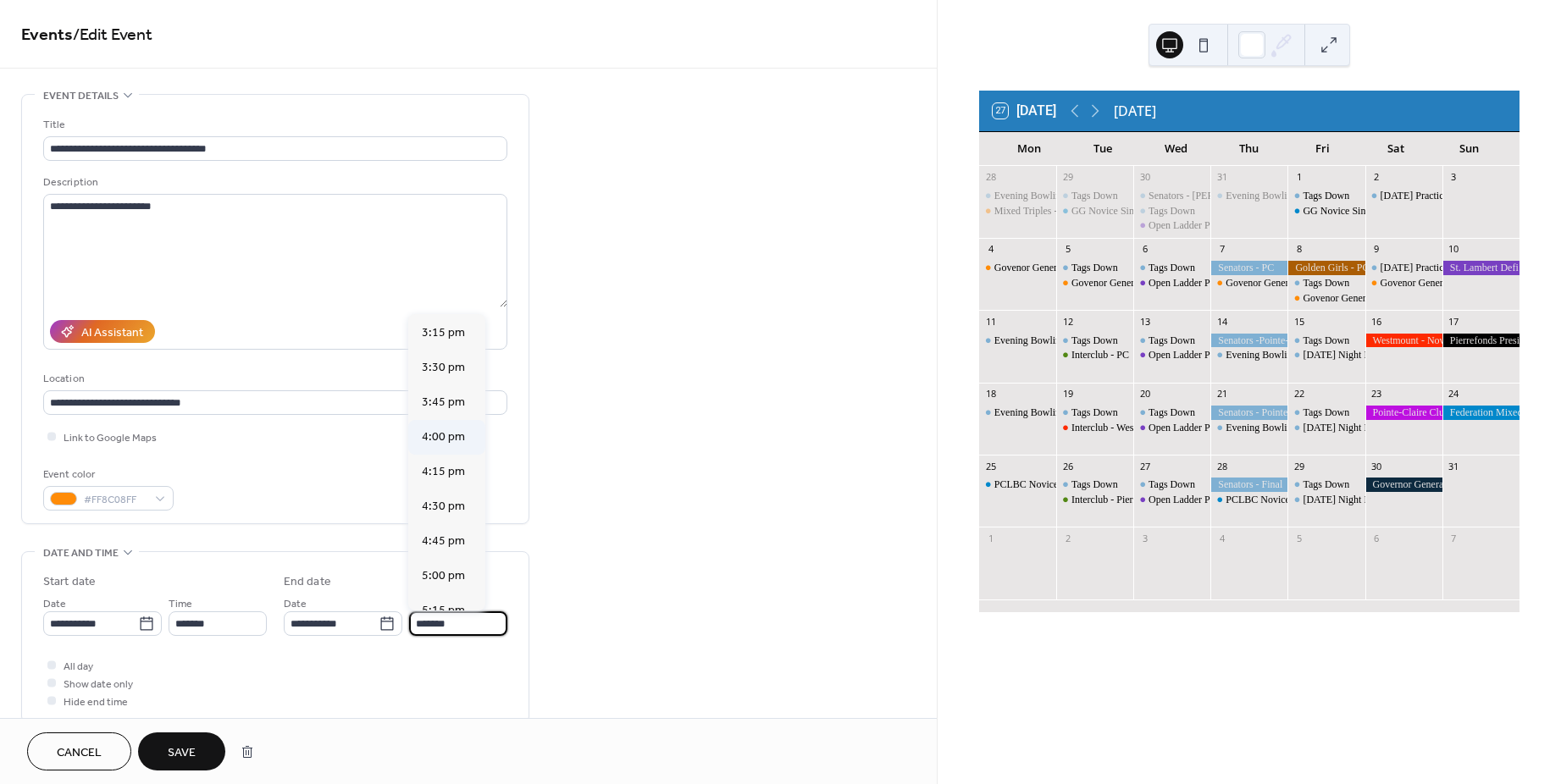 type on "*******" 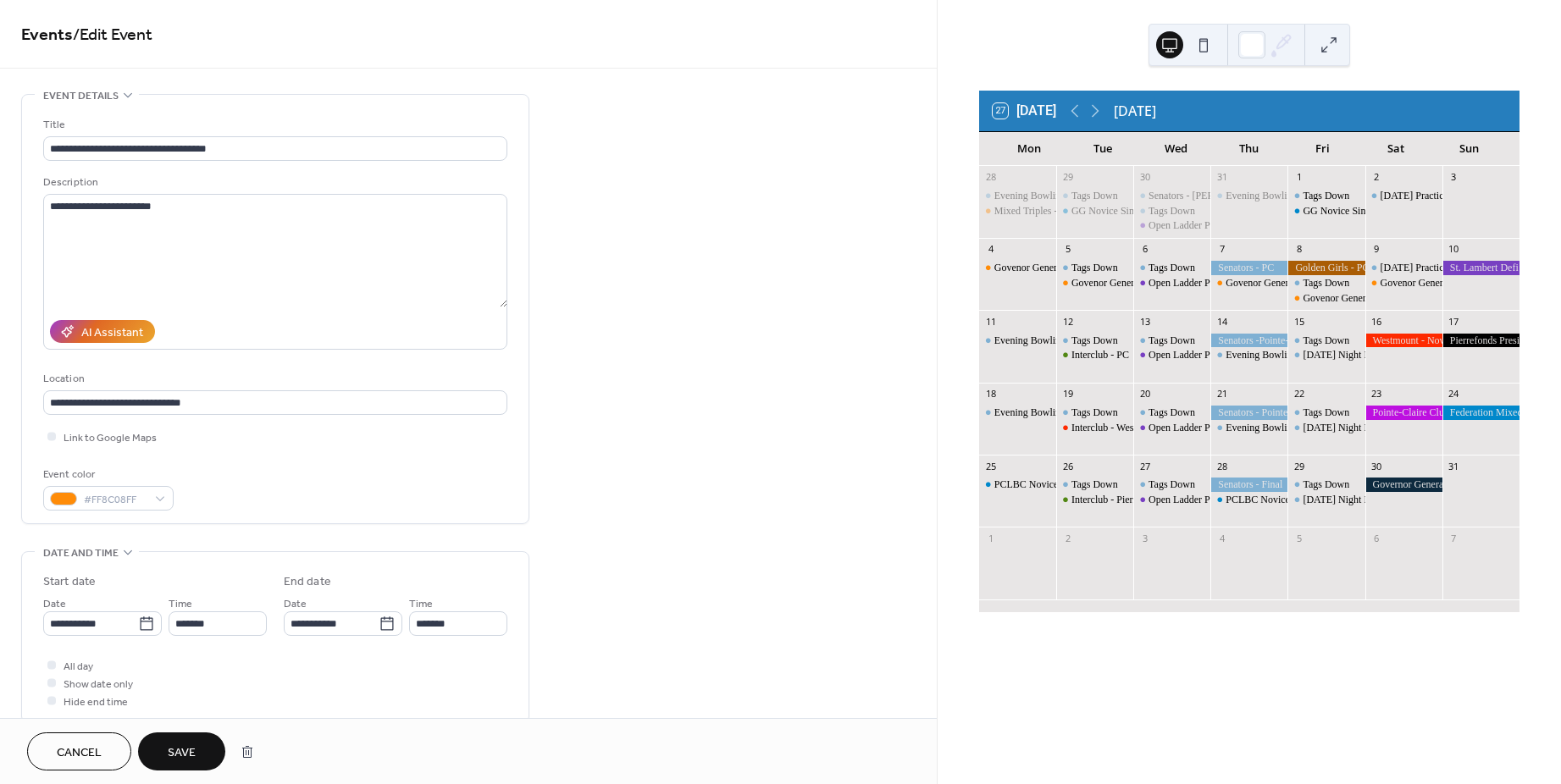 click on "Save" at bounding box center (181, 753) 